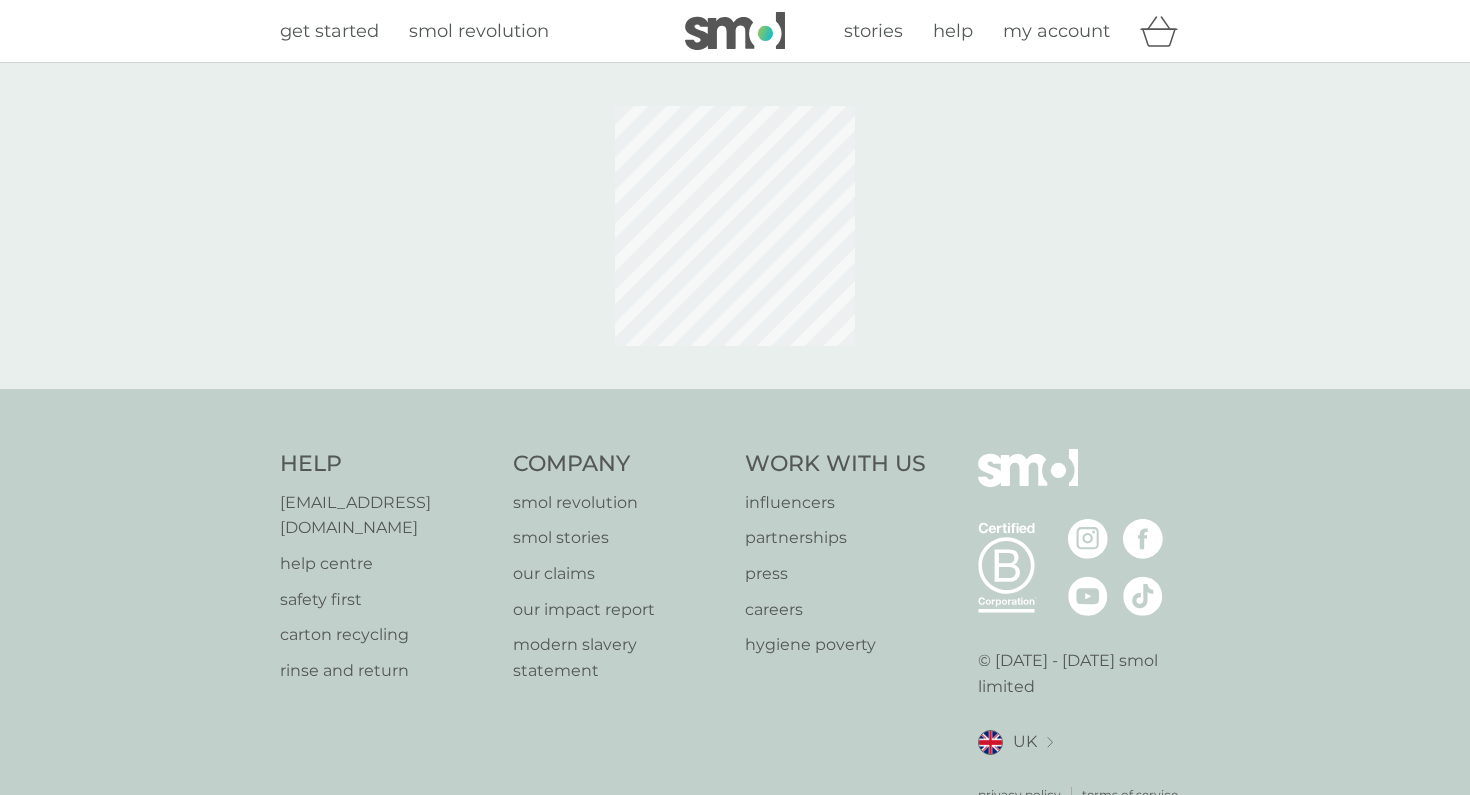 scroll, scrollTop: 0, scrollLeft: 0, axis: both 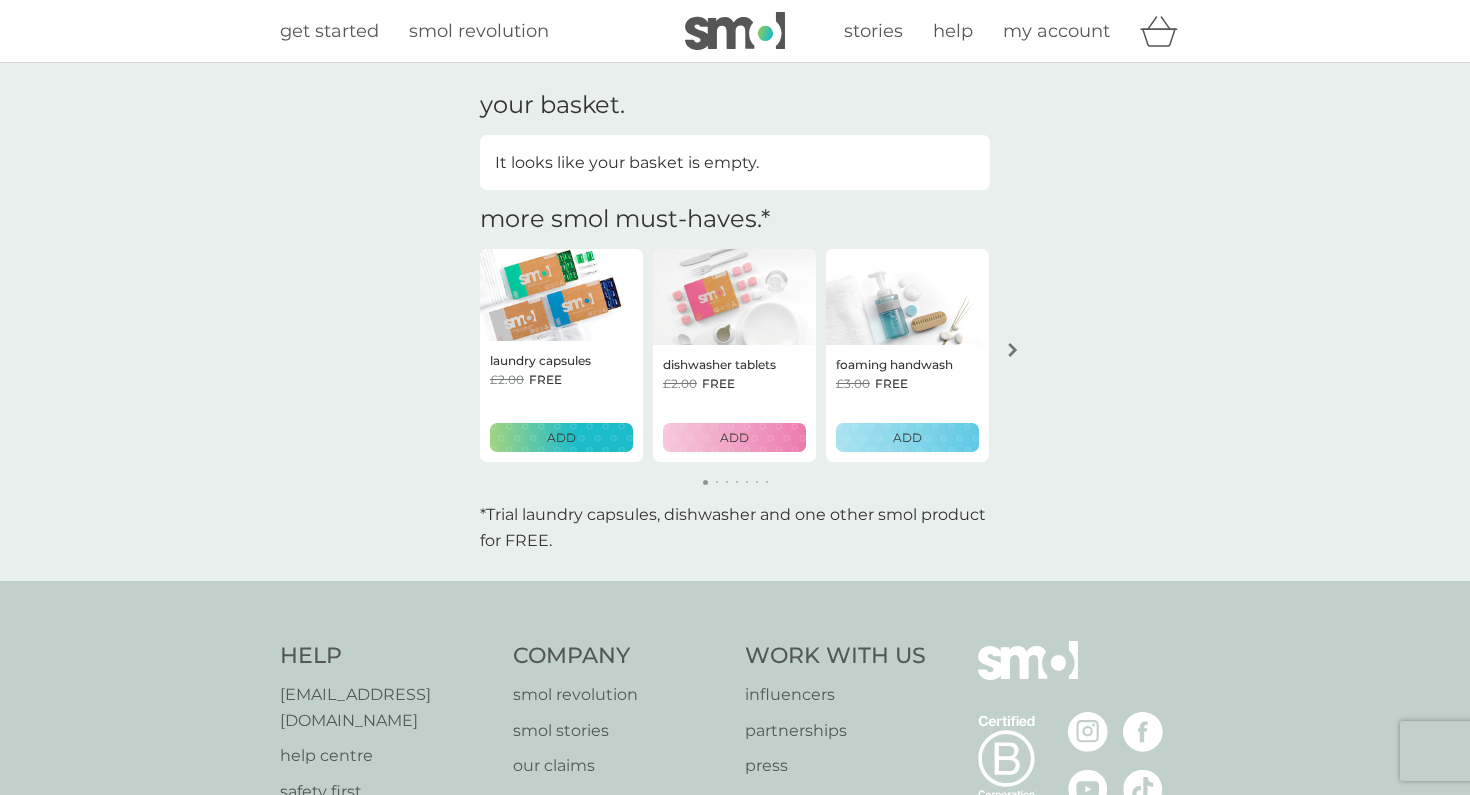 click on "my account" at bounding box center (1056, 31) 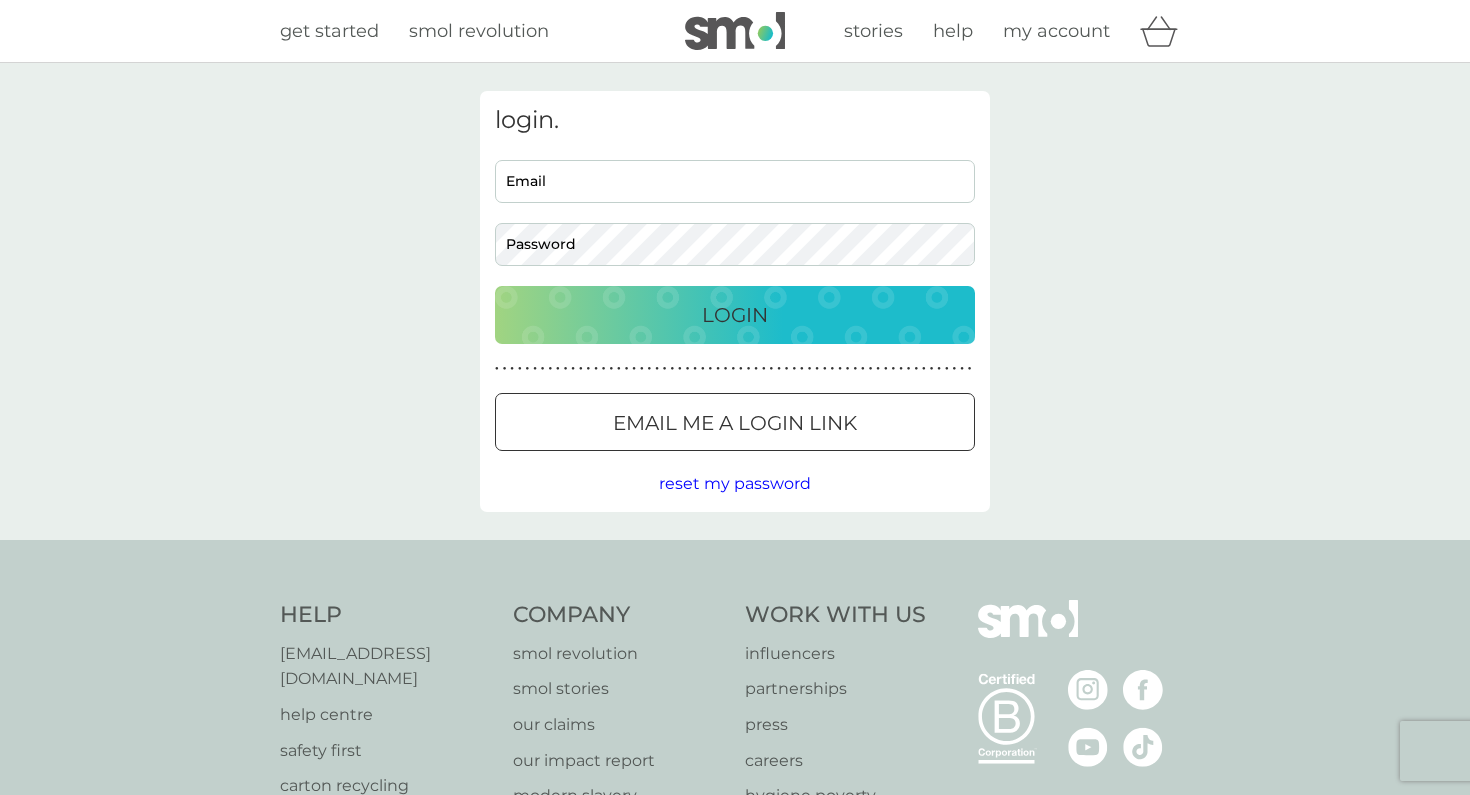 click on "login. Email Password Login ● ● ● ● ● ● ● ● ● ● ● ● ● ● ● ● ● ● ● ● ● ● ● ● ● ● ● ● ● ● ● ● ● ● ● ● ● ● ● ● ● ● ● ● ● ● ● ● ● ● ● ● ● ● ● ● ● ● ● ● ● ● ● ● ● ● ● ● ● ● Email me a login link reset my password" at bounding box center (735, 301) 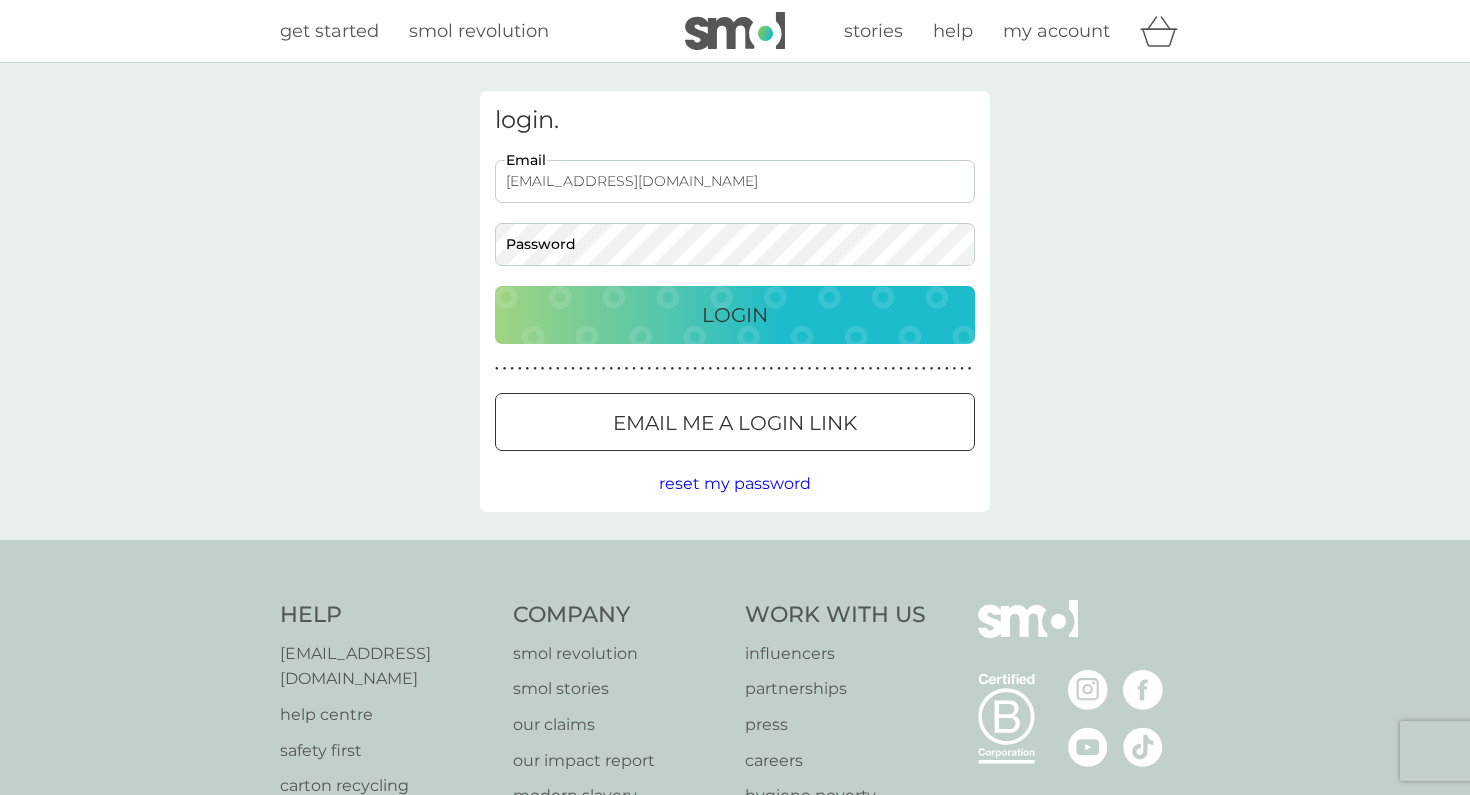 type on "kateebowen@icloud.com" 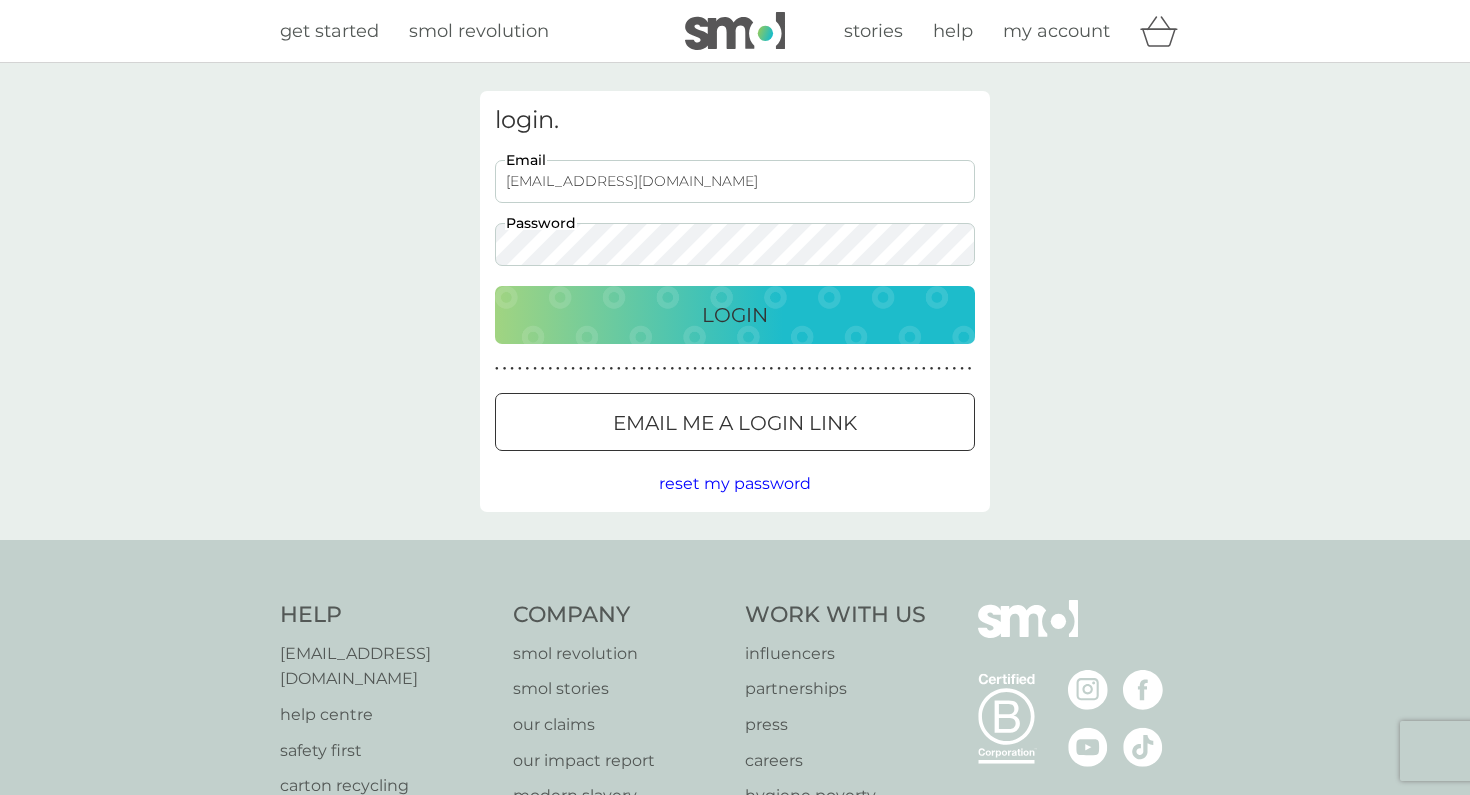 click on "Login" at bounding box center (735, 315) 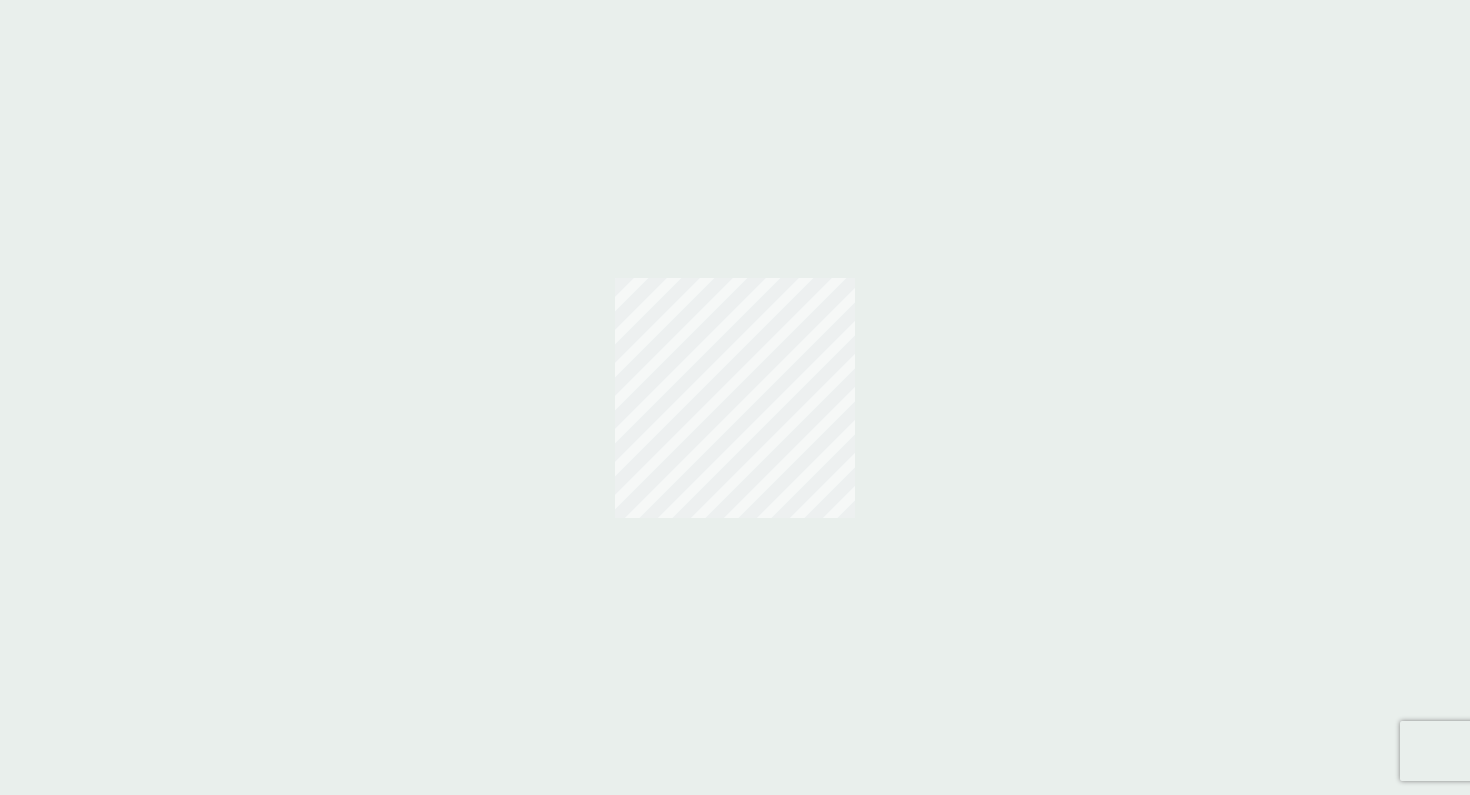 scroll, scrollTop: 0, scrollLeft: 0, axis: both 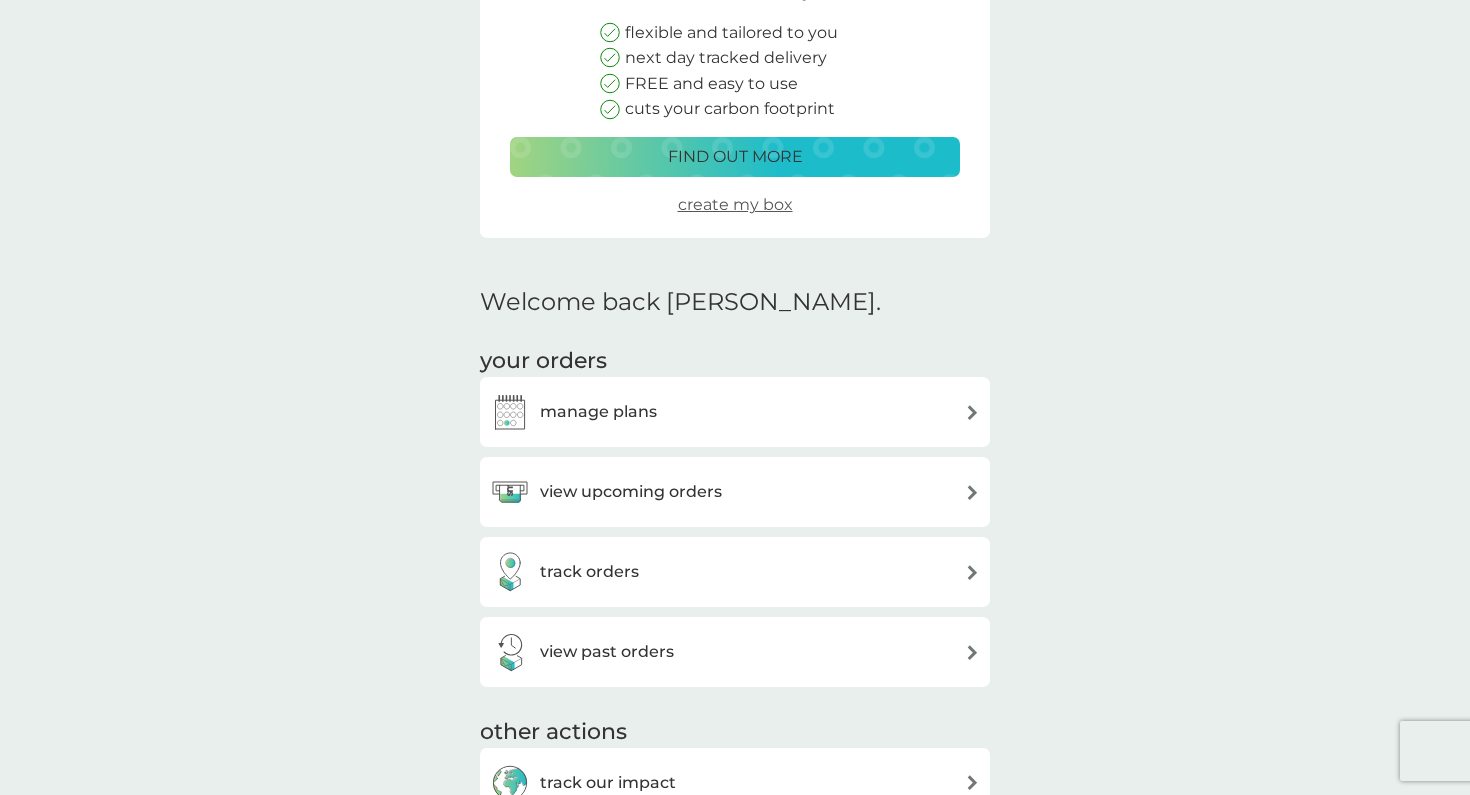 click on "manage plans" at bounding box center (598, 412) 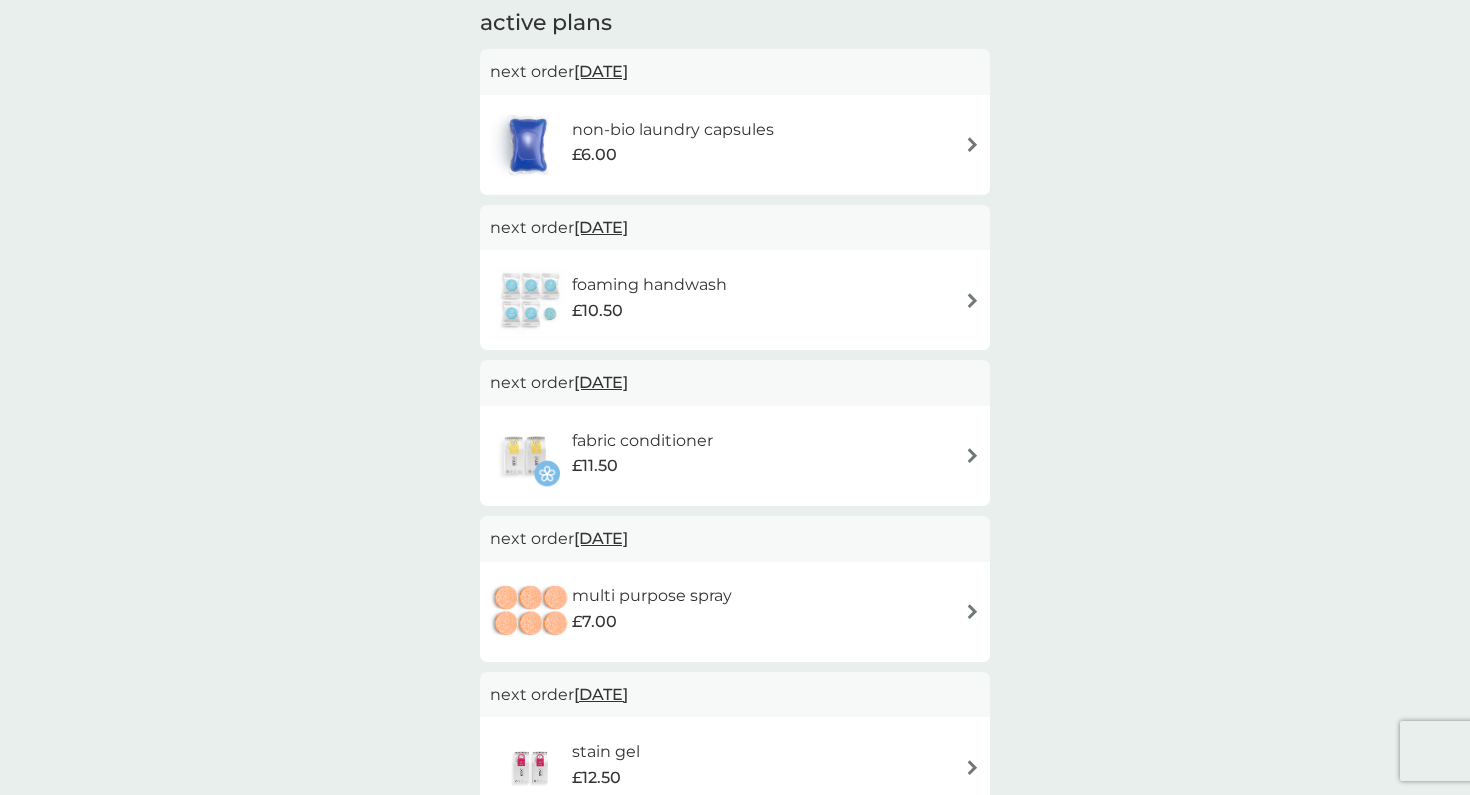 scroll, scrollTop: 420, scrollLeft: 0, axis: vertical 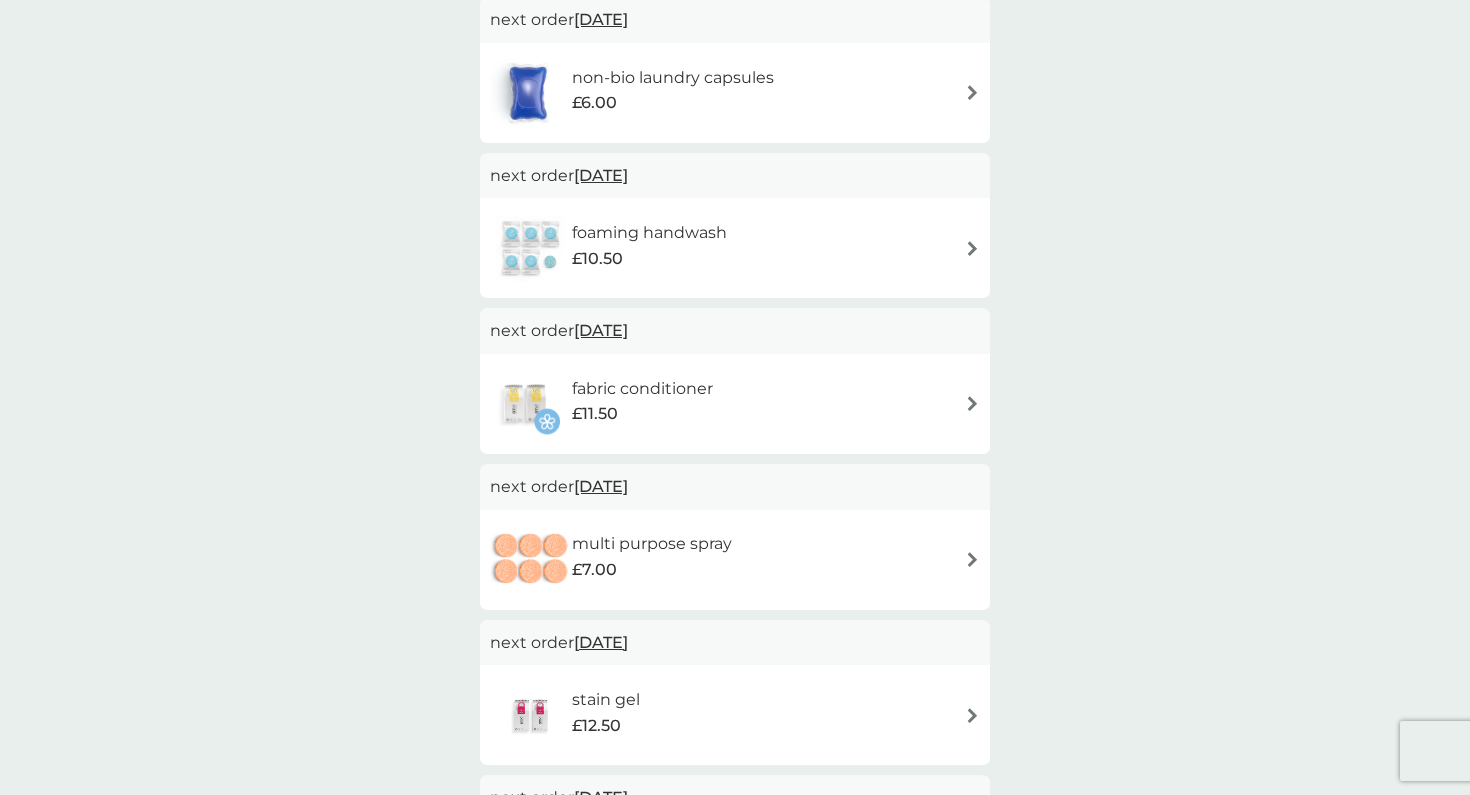 click on "non-bio laundry capsules £6.00" at bounding box center (735, 93) 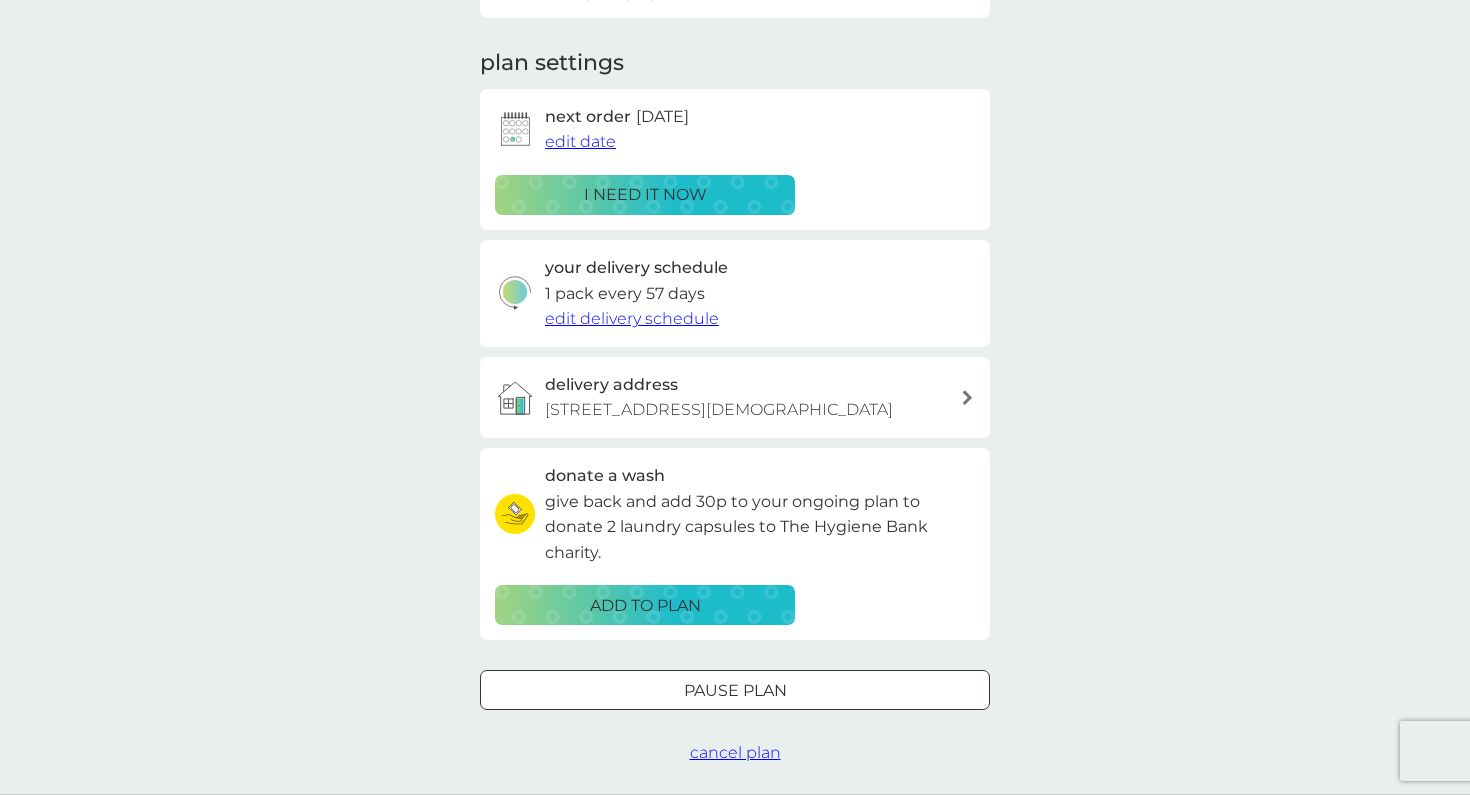 scroll, scrollTop: 341, scrollLeft: 0, axis: vertical 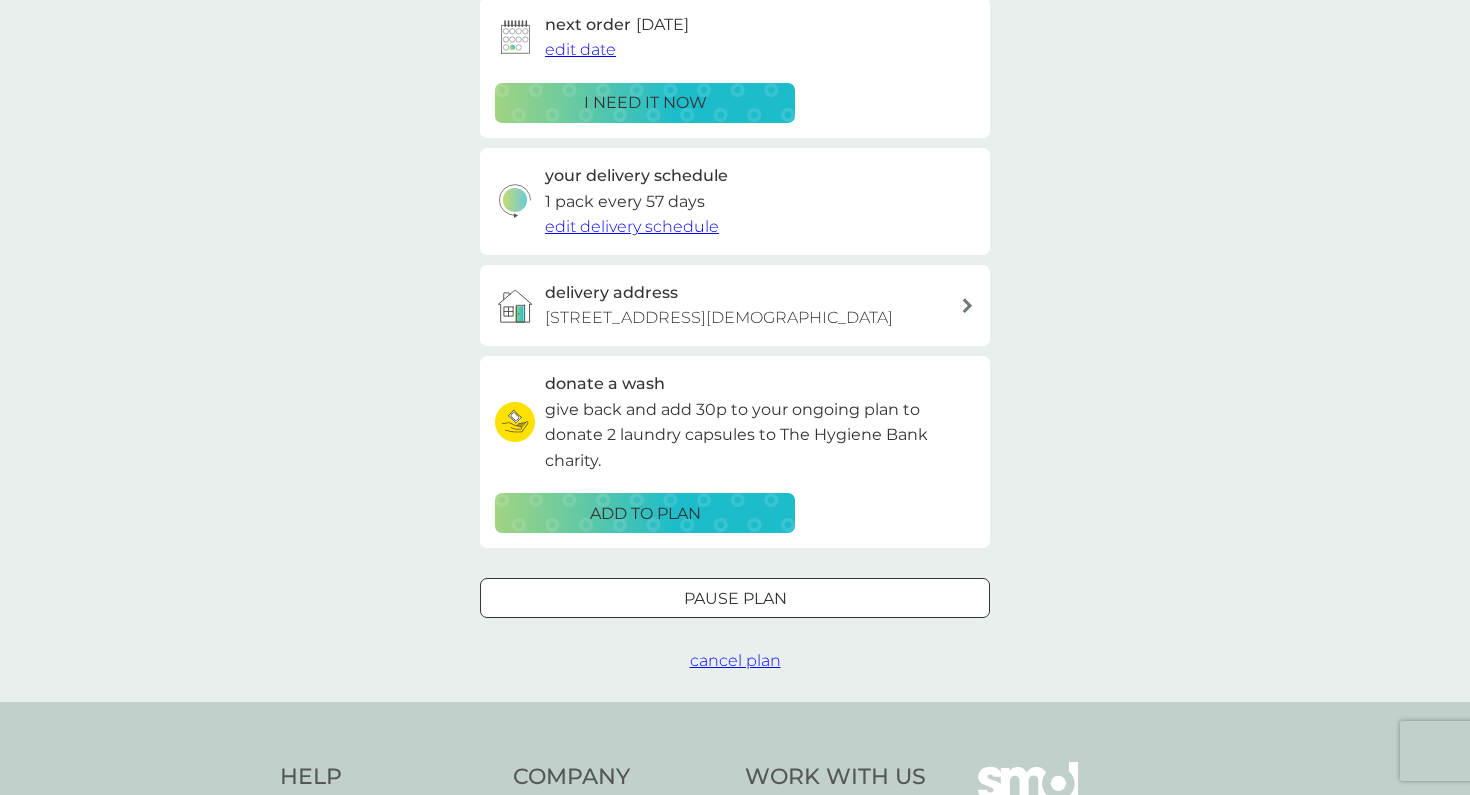 click on "cancel plan" at bounding box center (735, 660) 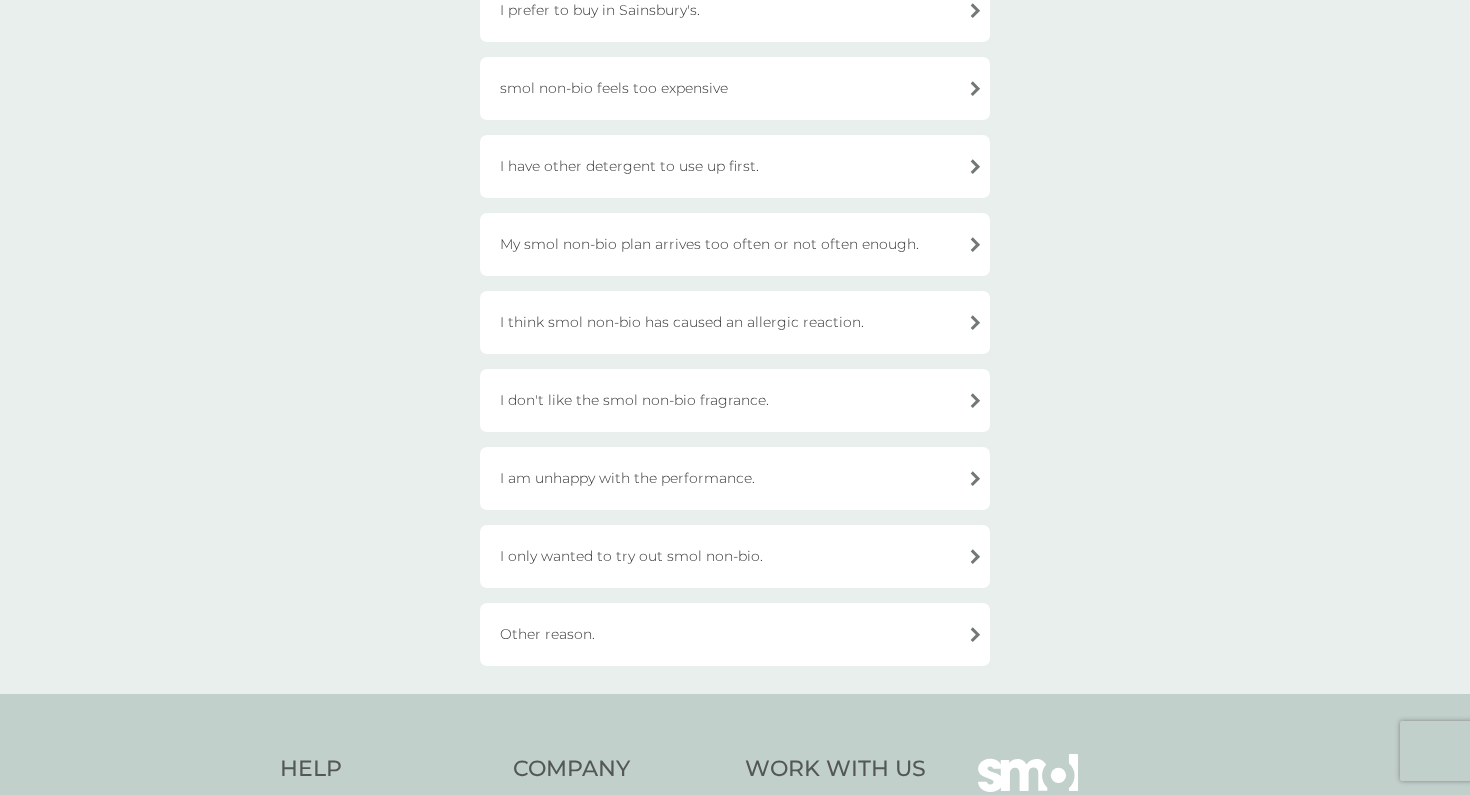 scroll, scrollTop: 429, scrollLeft: 0, axis: vertical 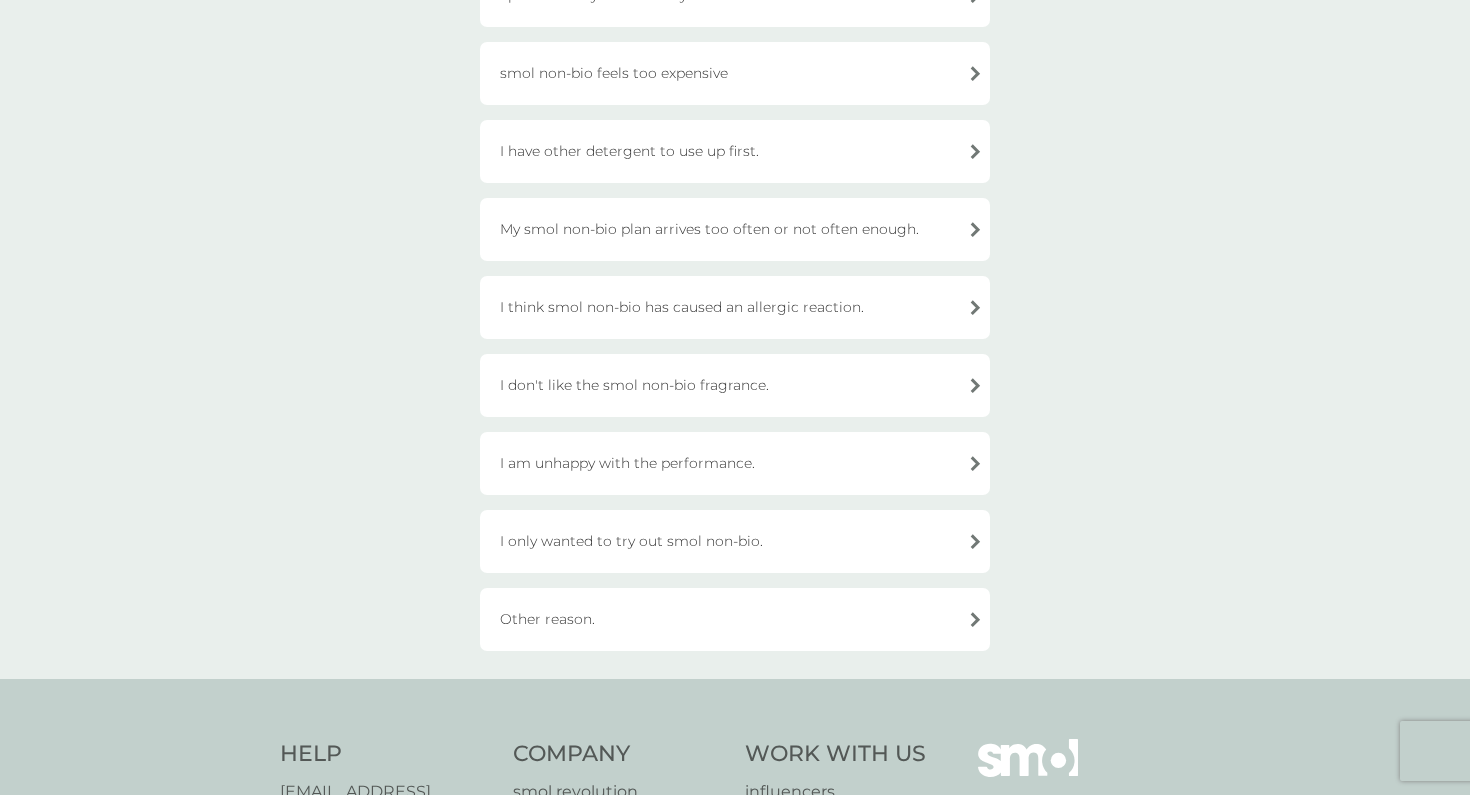 click on "Other reason." at bounding box center (735, 619) 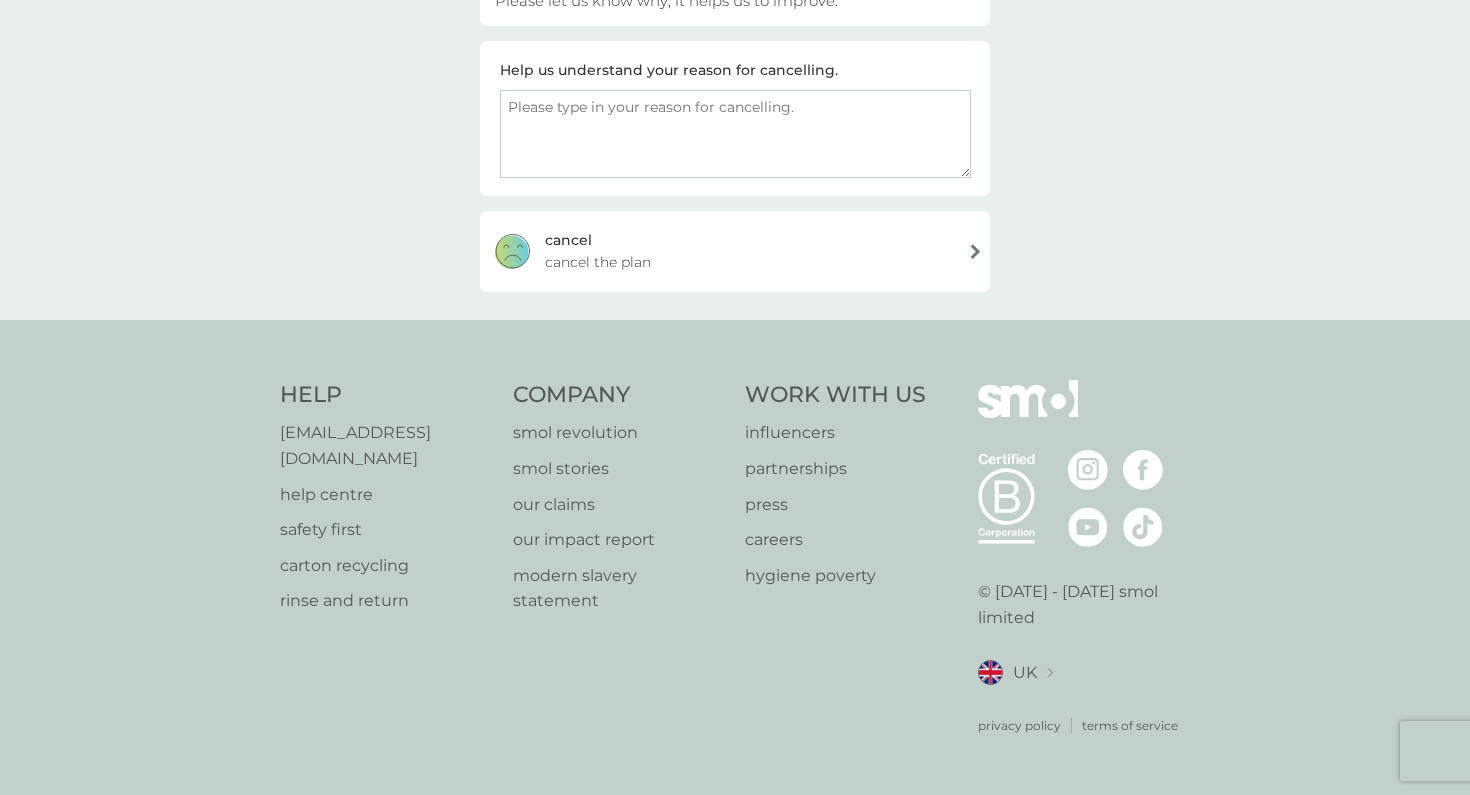 scroll, scrollTop: 282, scrollLeft: 0, axis: vertical 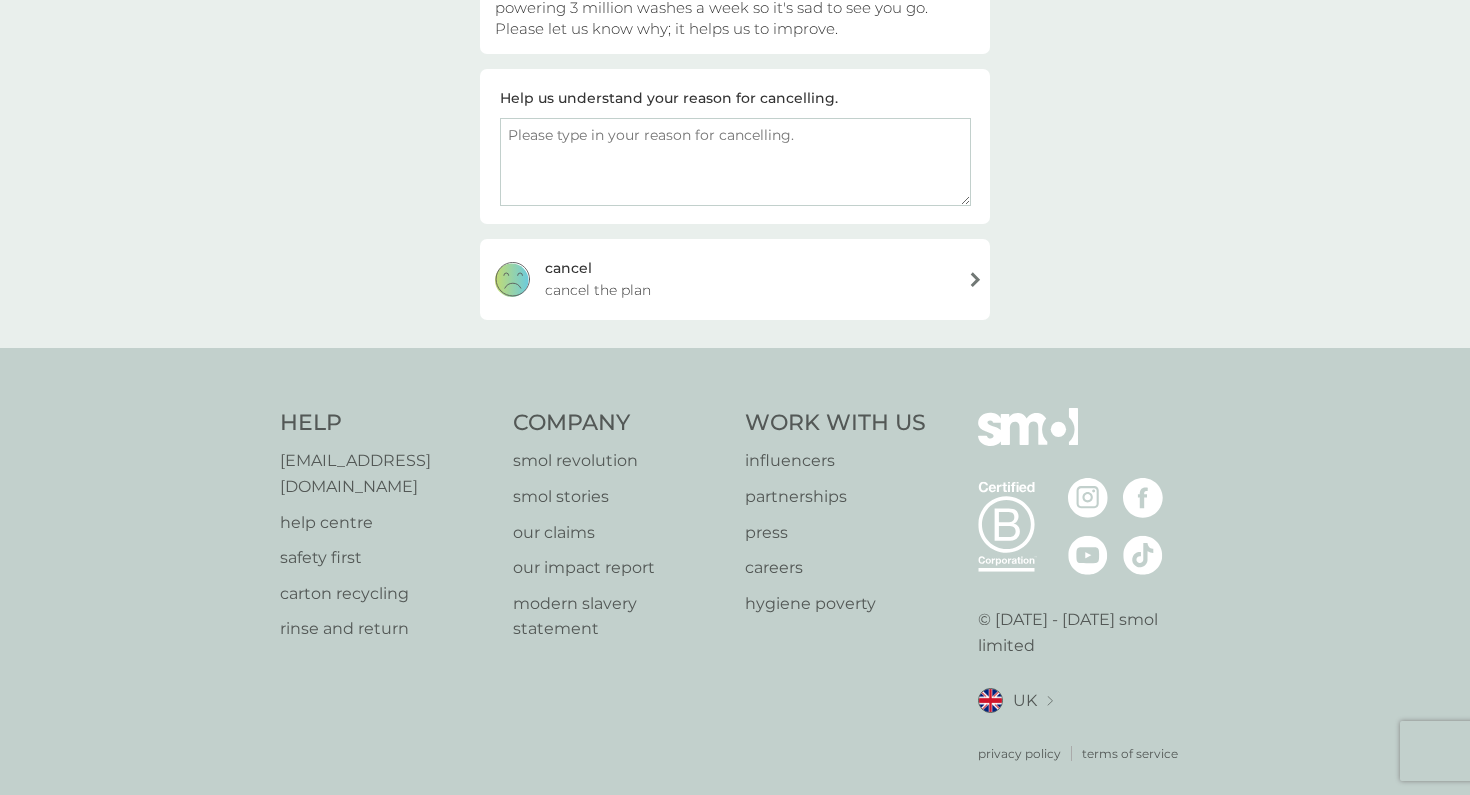 click on "[PERSON_NAME] the plan" at bounding box center (735, 279) 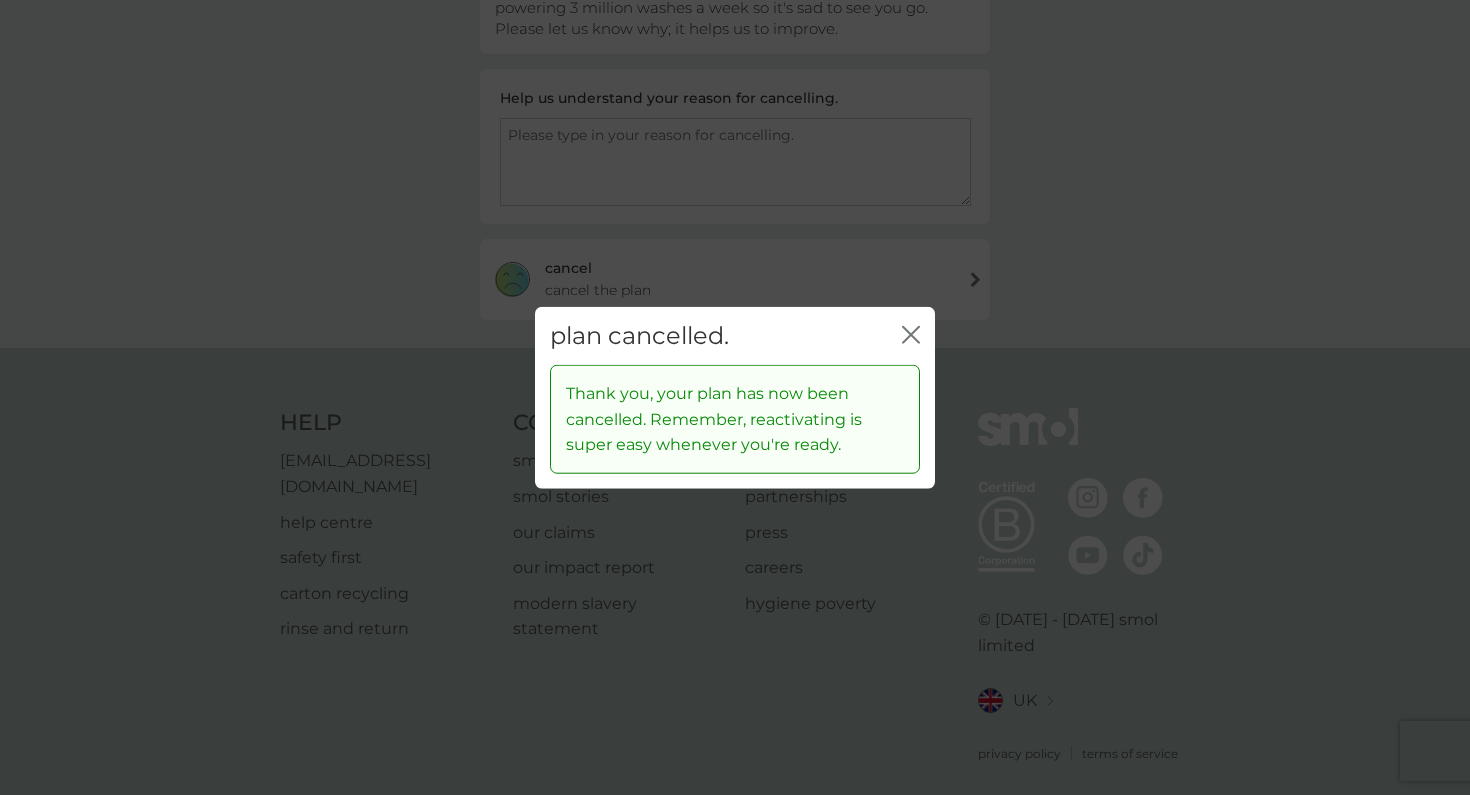 click on "plan cancelled. close" at bounding box center [735, 335] 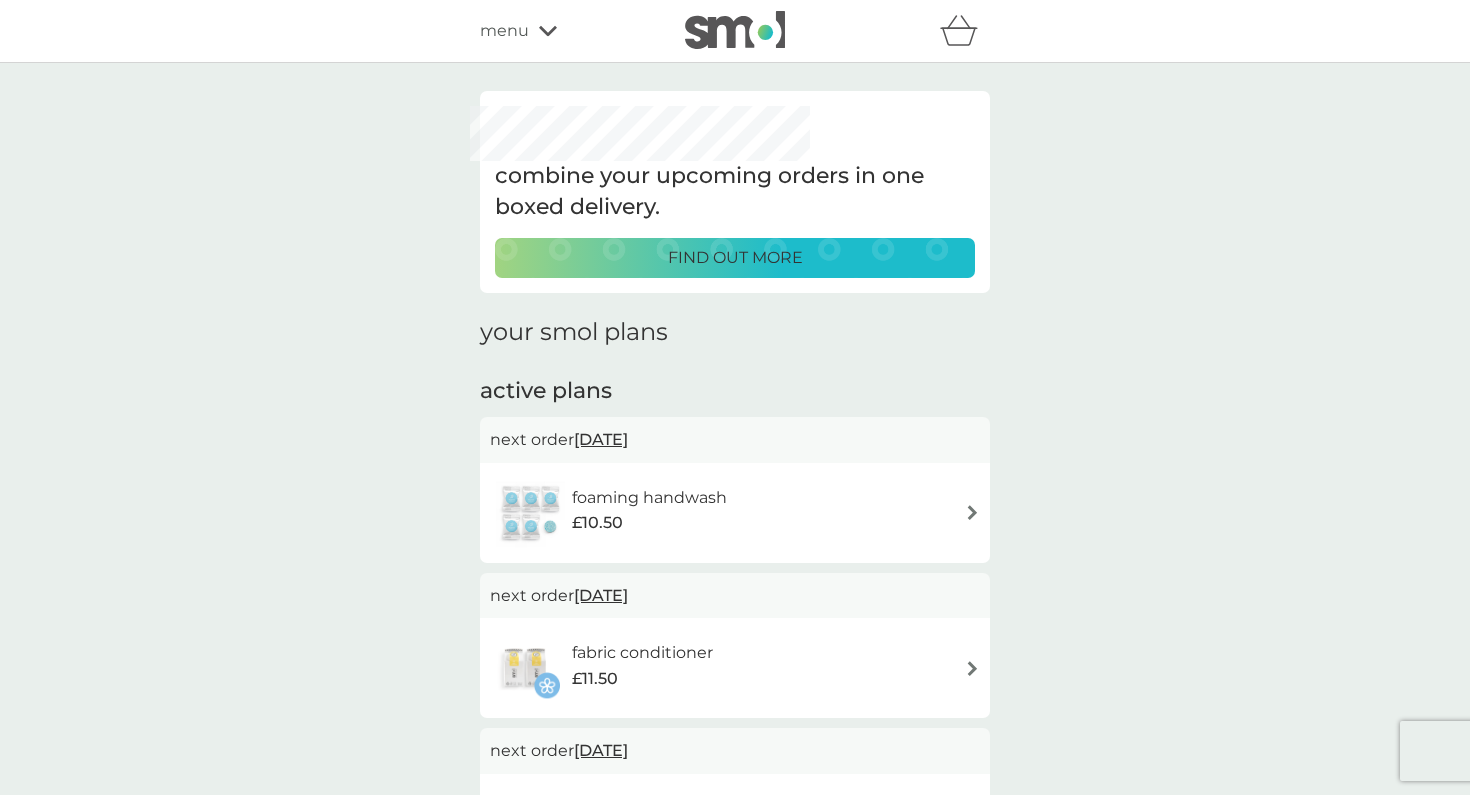 scroll, scrollTop: 0, scrollLeft: 0, axis: both 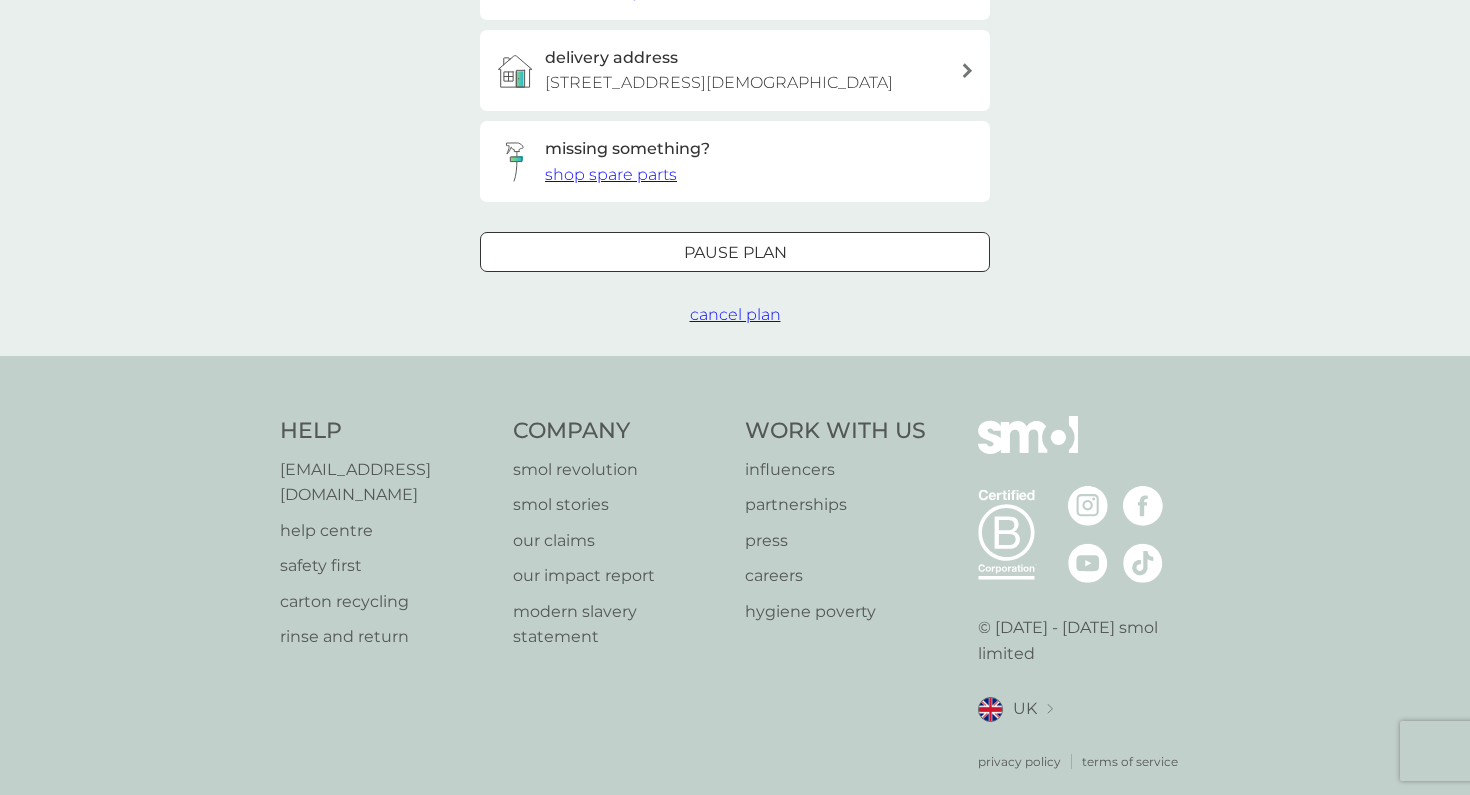 click on "cancel plan" at bounding box center [735, 314] 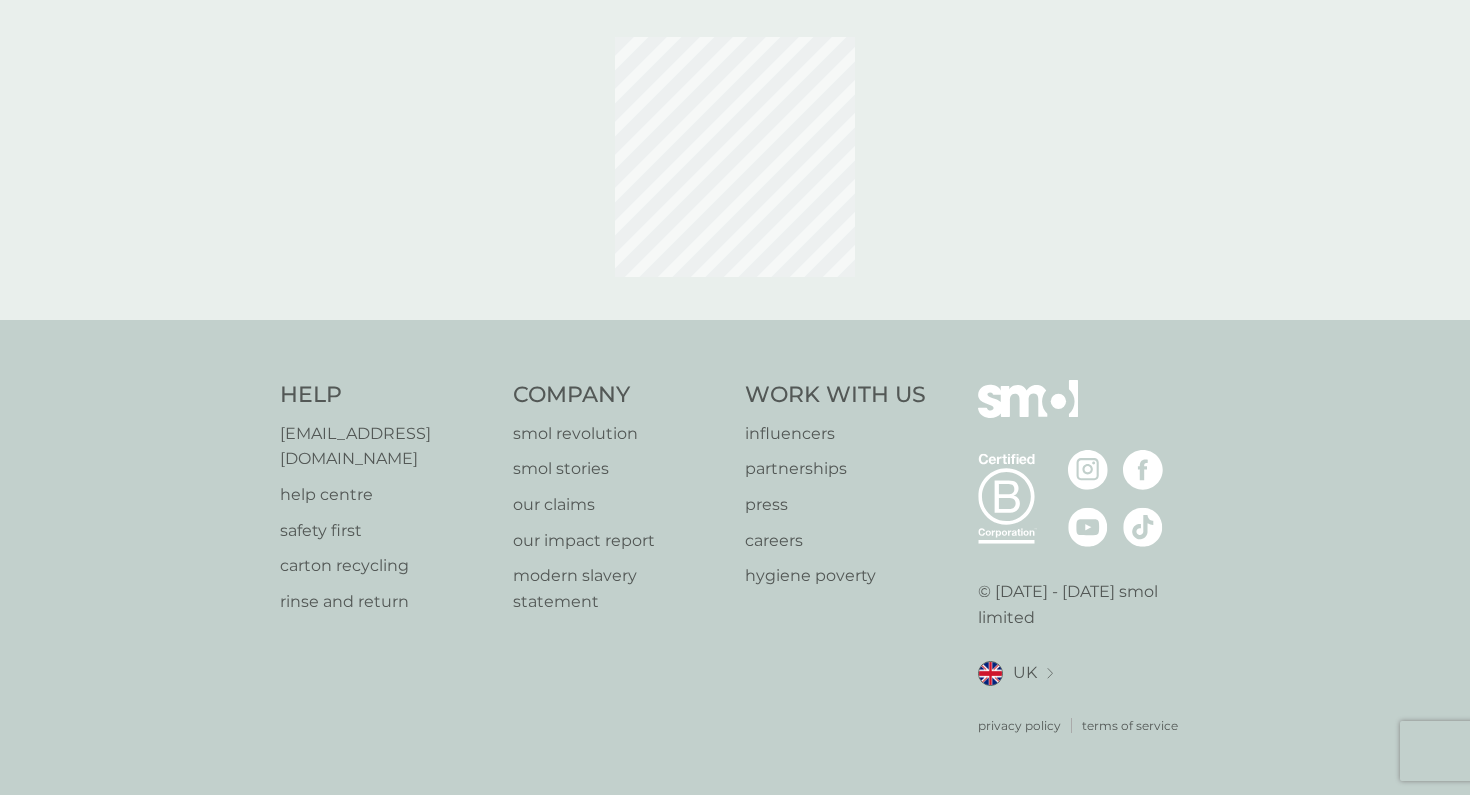 scroll, scrollTop: 0, scrollLeft: 0, axis: both 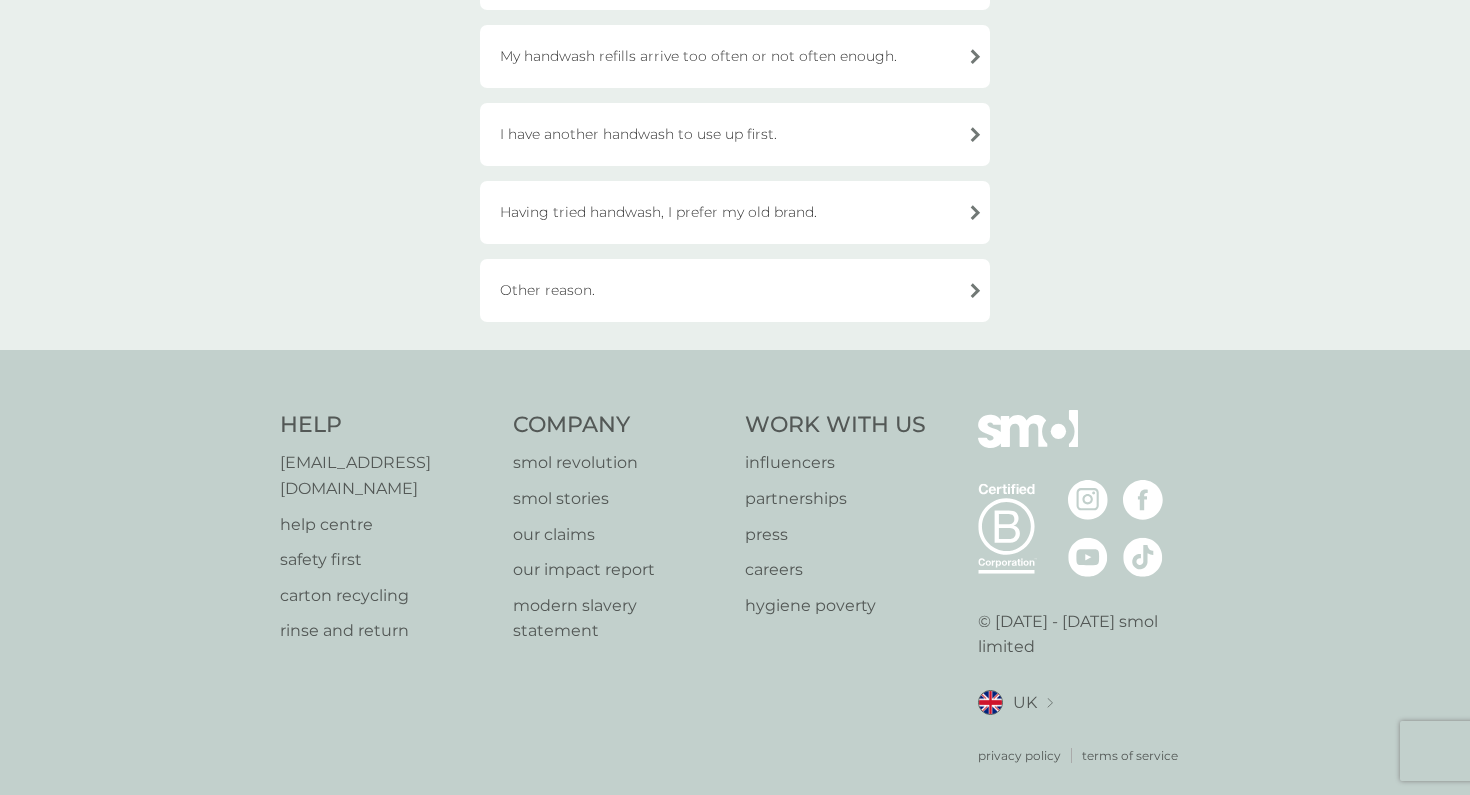 click on "Other reason." at bounding box center (735, 290) 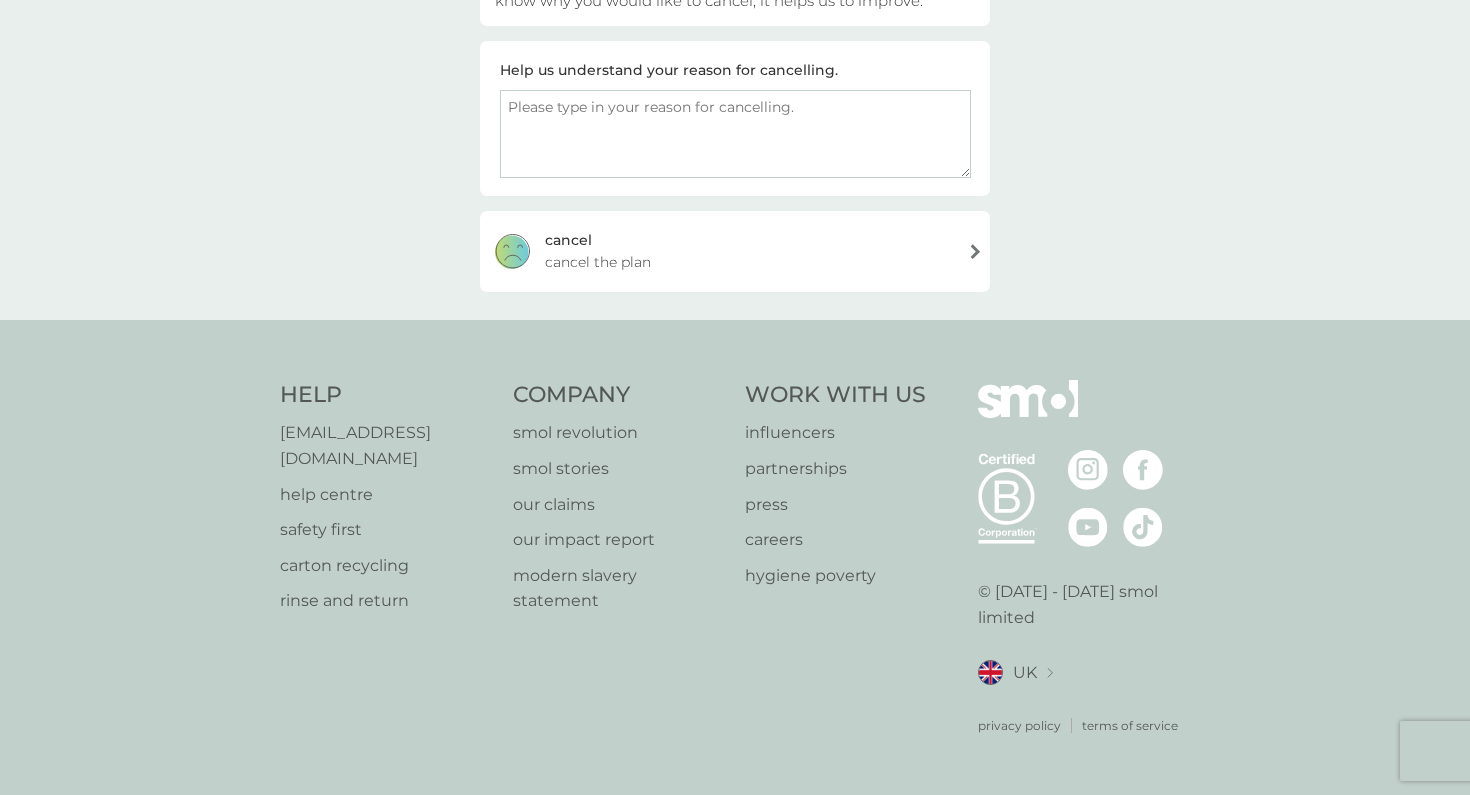 scroll, scrollTop: 282, scrollLeft: 0, axis: vertical 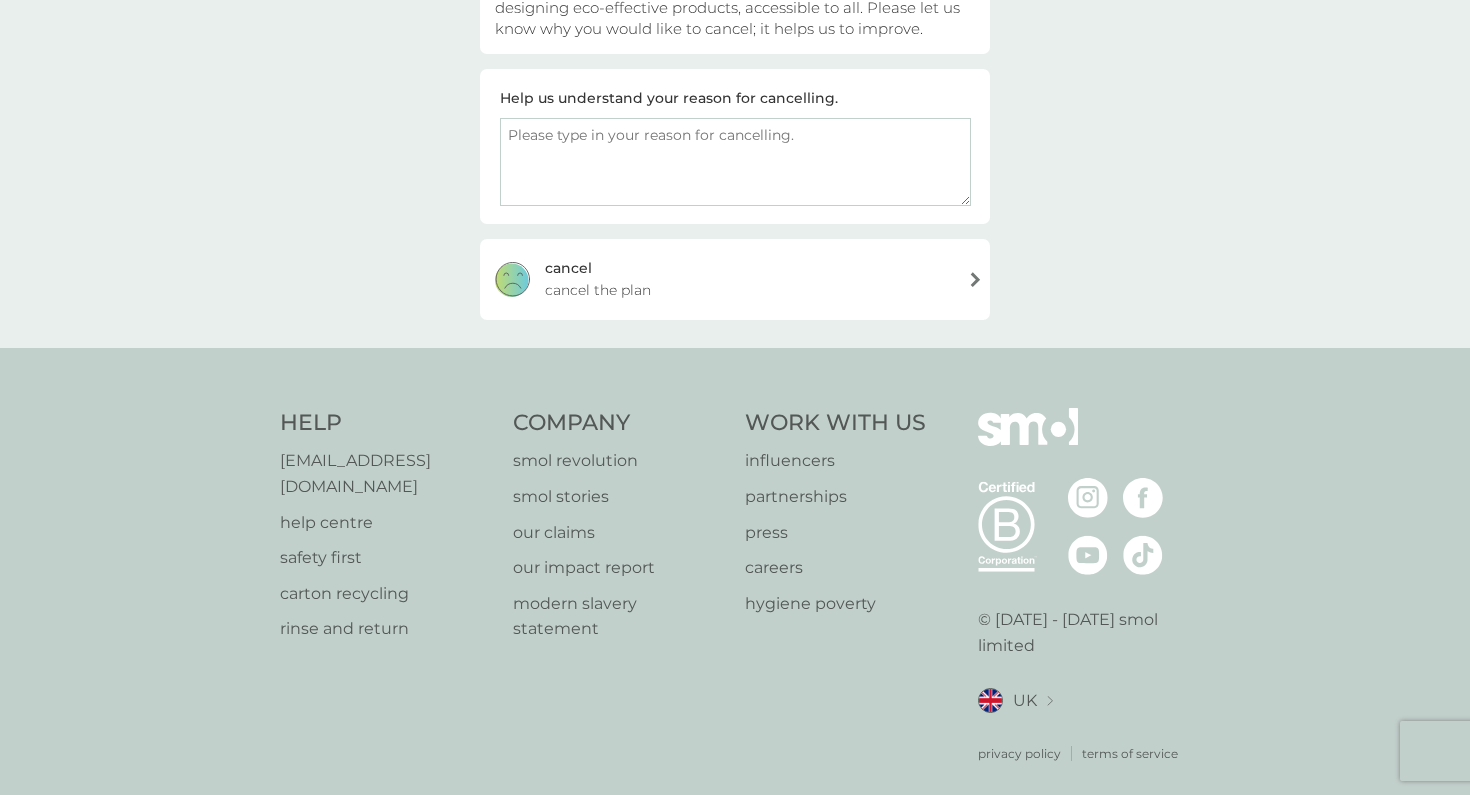 click on "[PERSON_NAME] the plan" at bounding box center (735, 279) 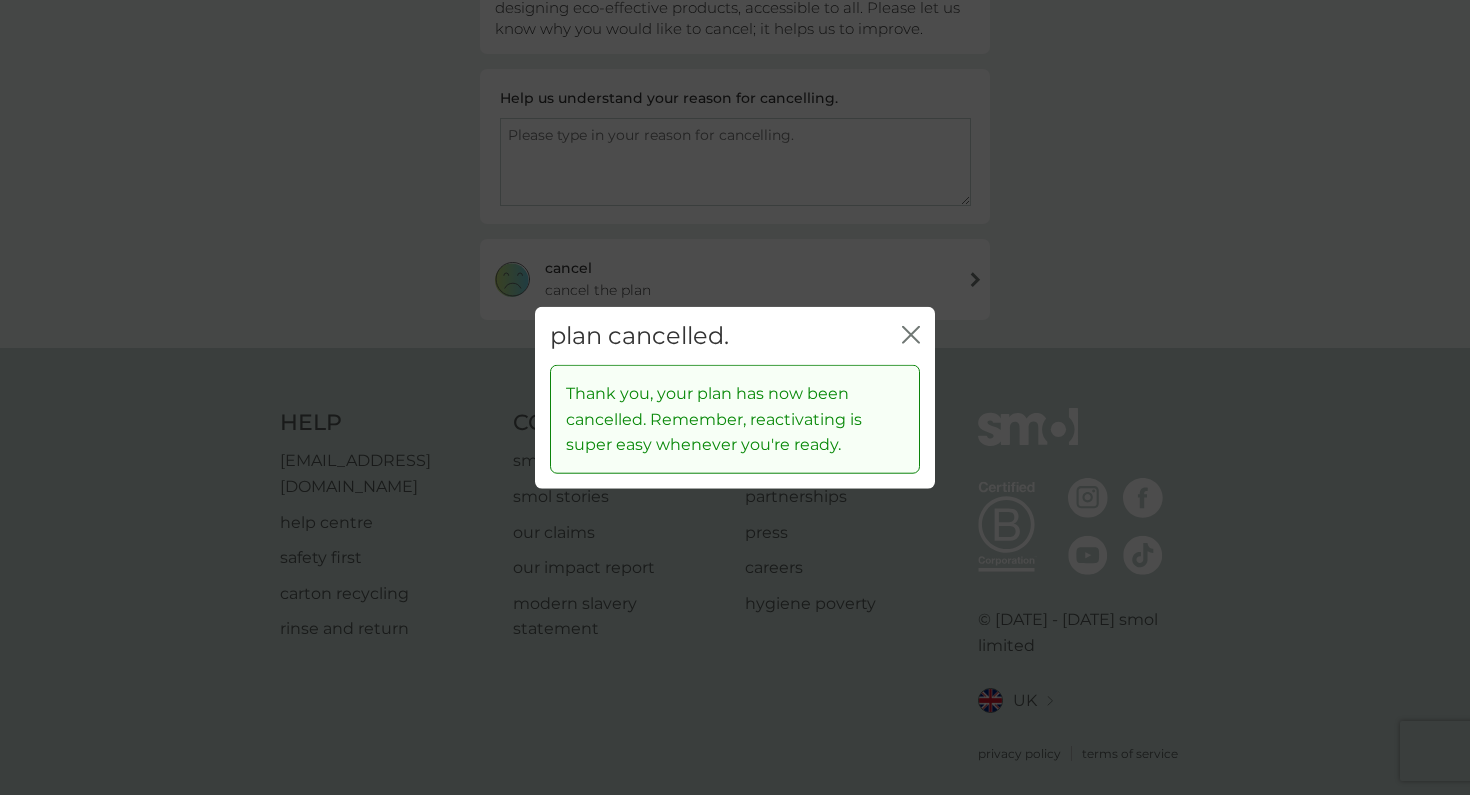 click on "close" at bounding box center [911, 335] 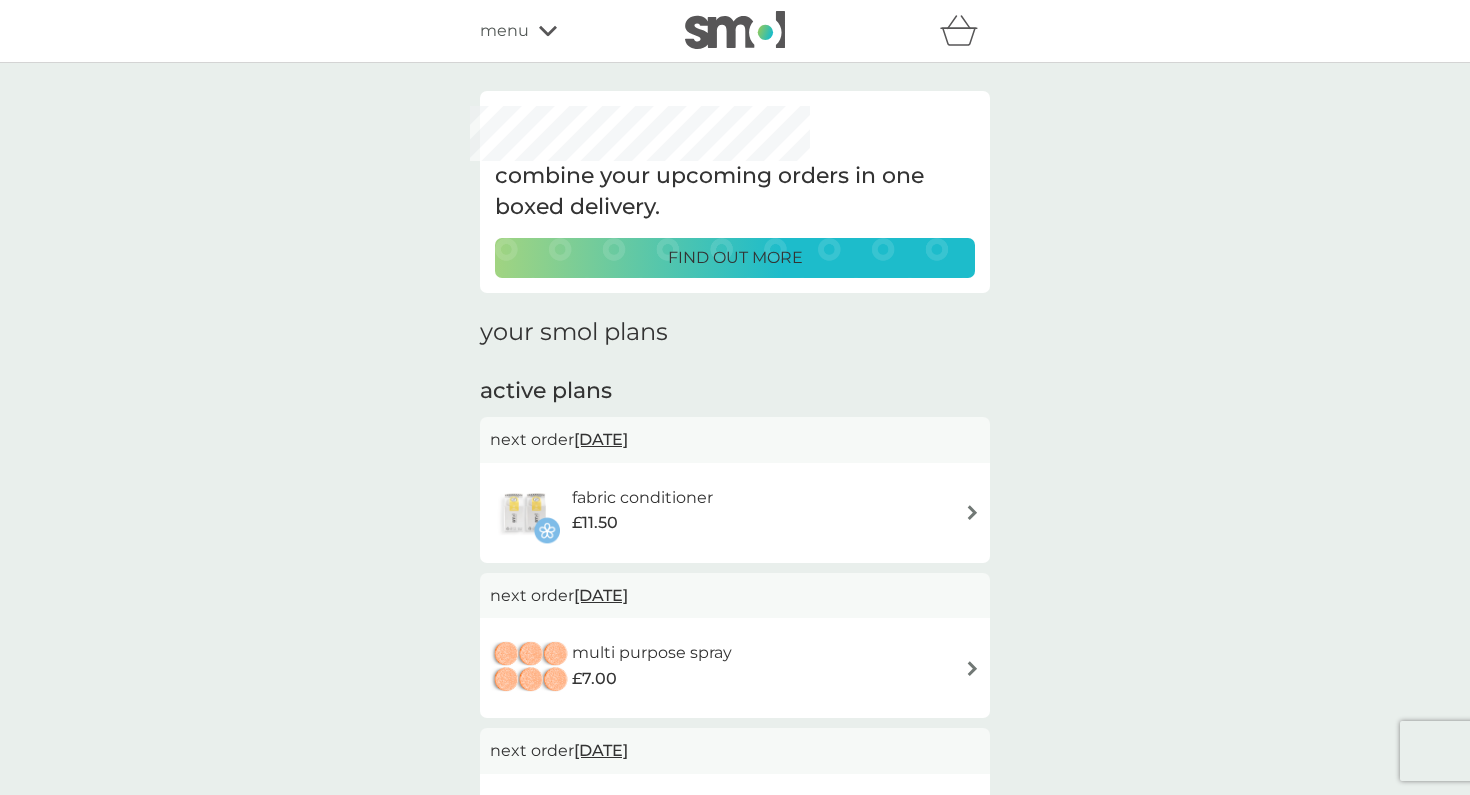 scroll, scrollTop: 0, scrollLeft: 0, axis: both 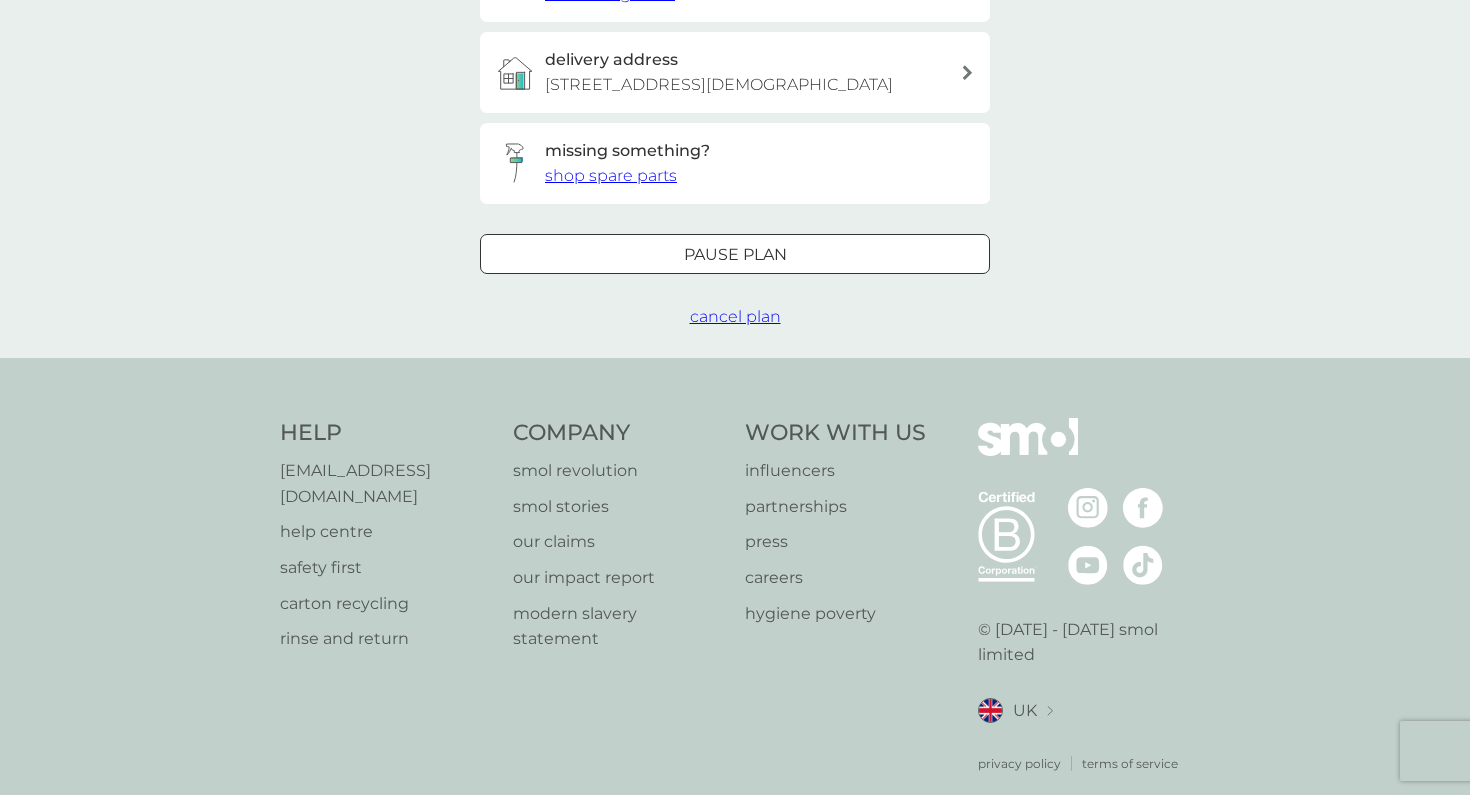 click on "cancel plan" at bounding box center (735, 317) 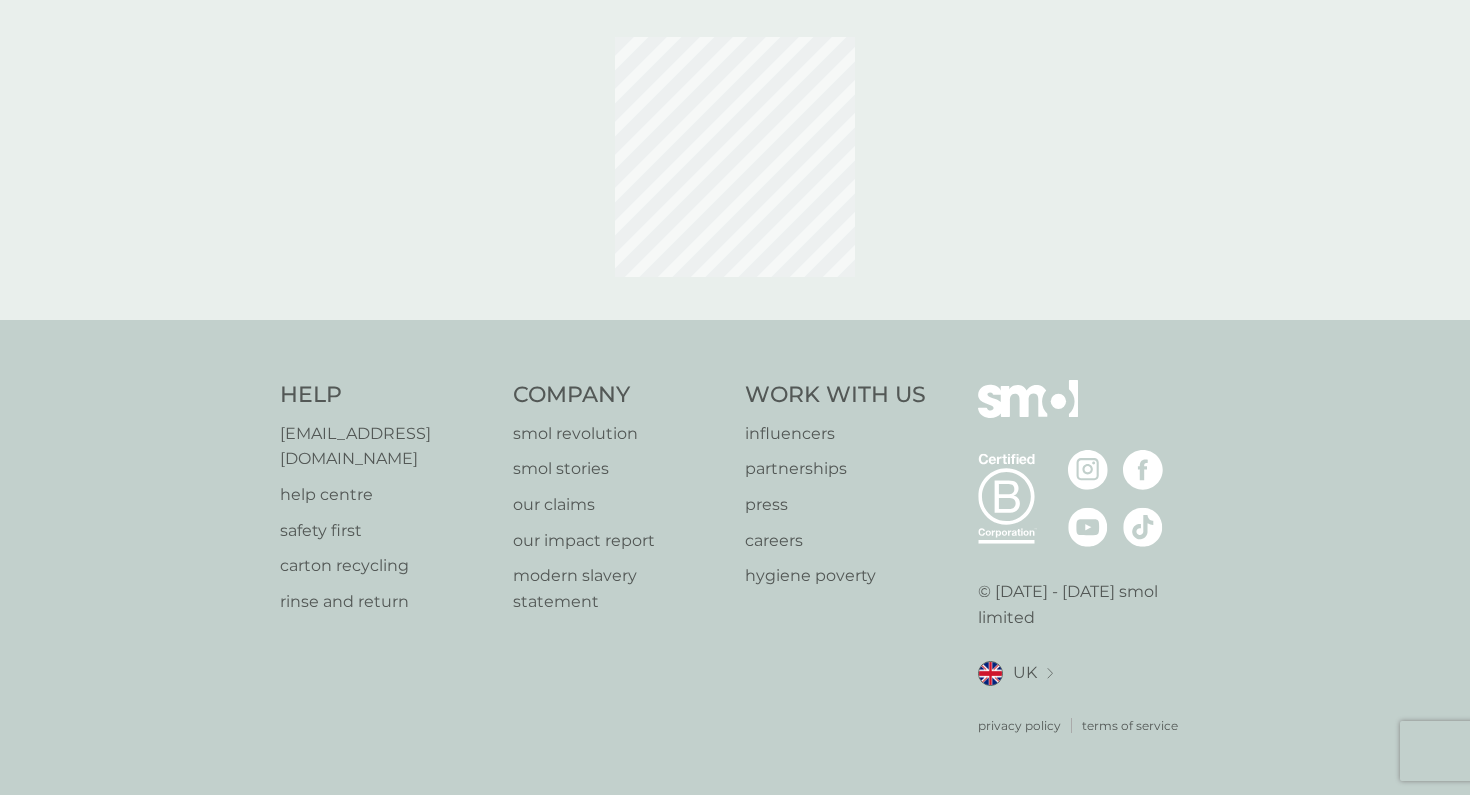 scroll, scrollTop: 0, scrollLeft: 0, axis: both 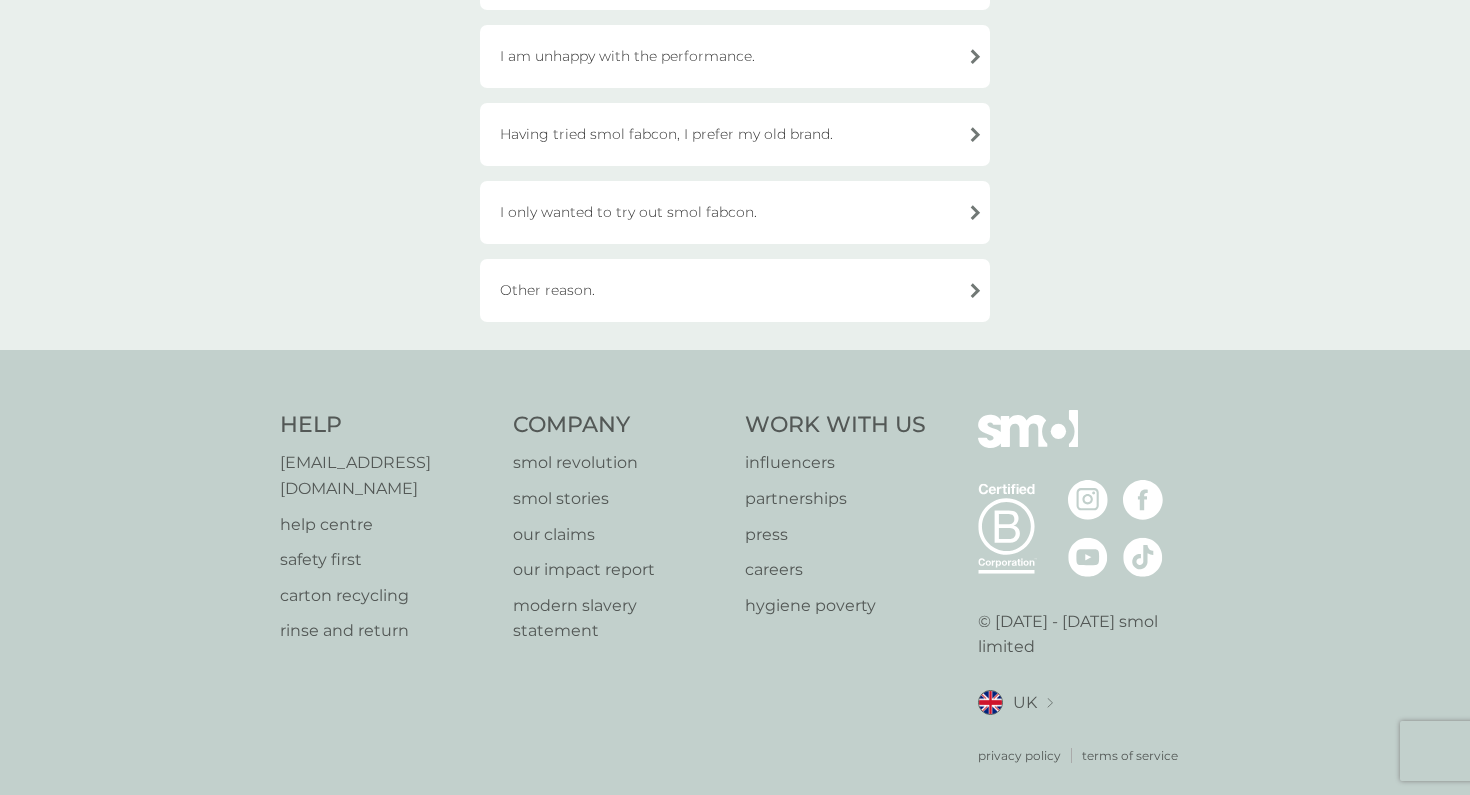 click on "Other reason." at bounding box center (735, 290) 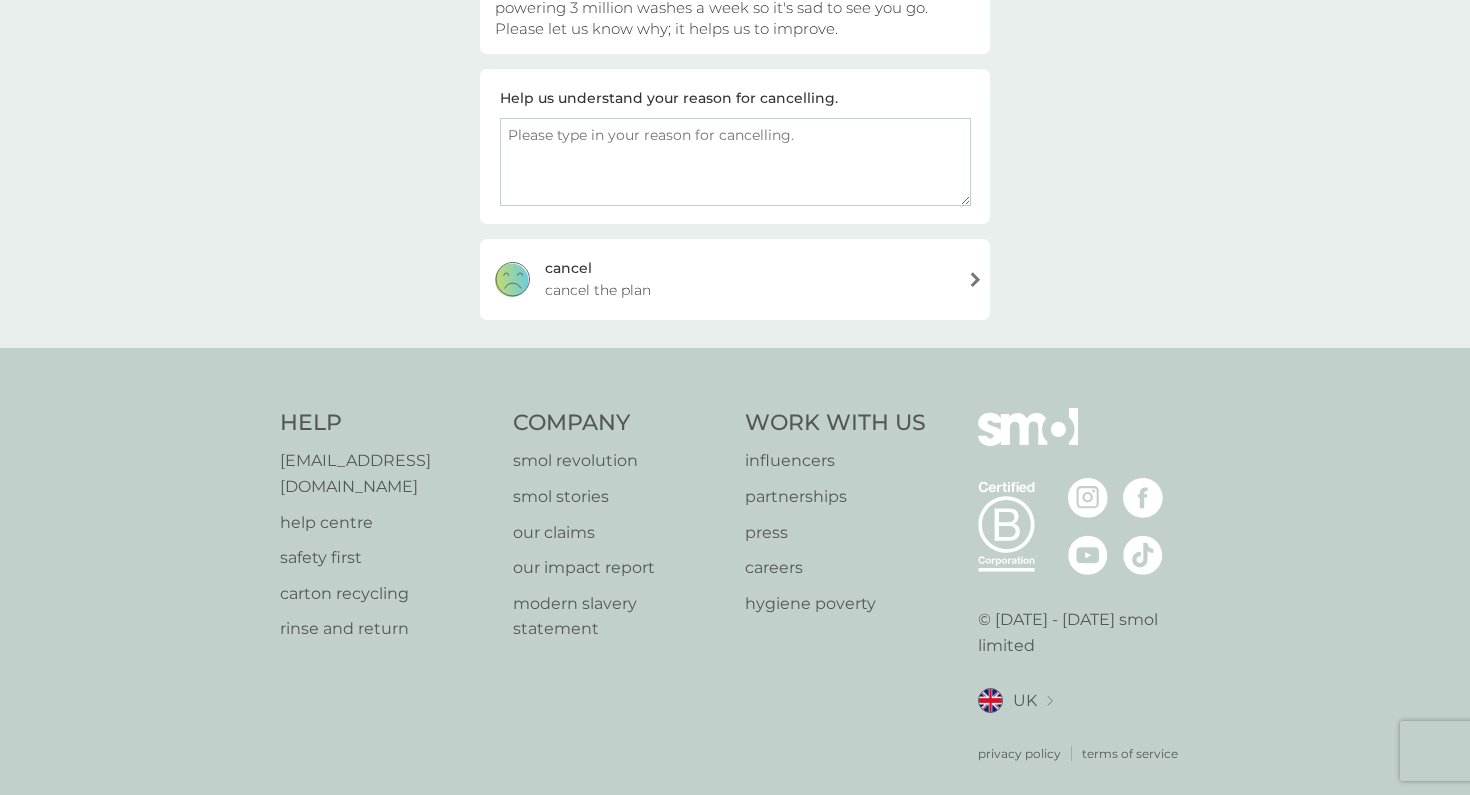 click on "[PERSON_NAME] the plan" at bounding box center [735, 279] 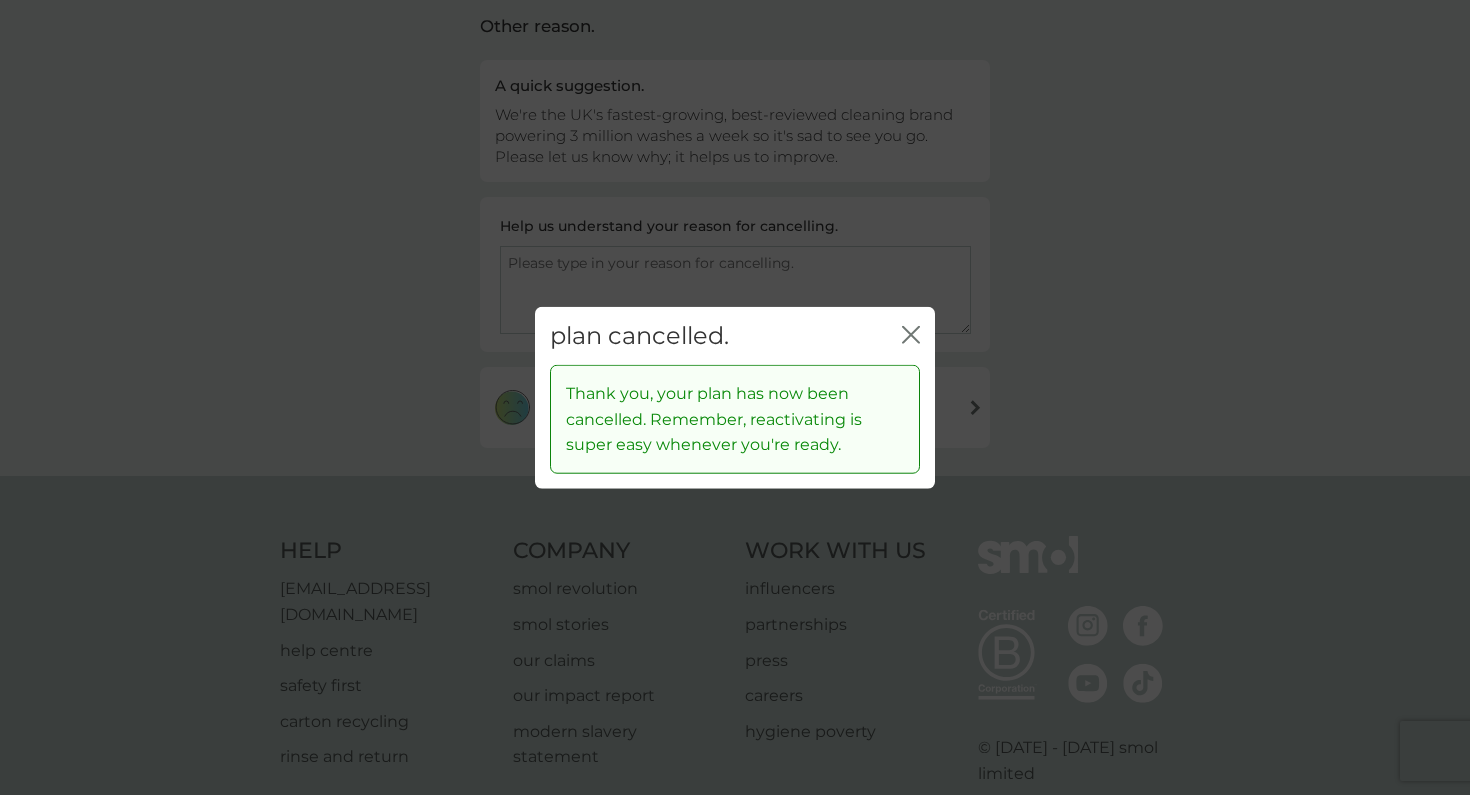 click on "plan cancelled. close" at bounding box center (735, 335) 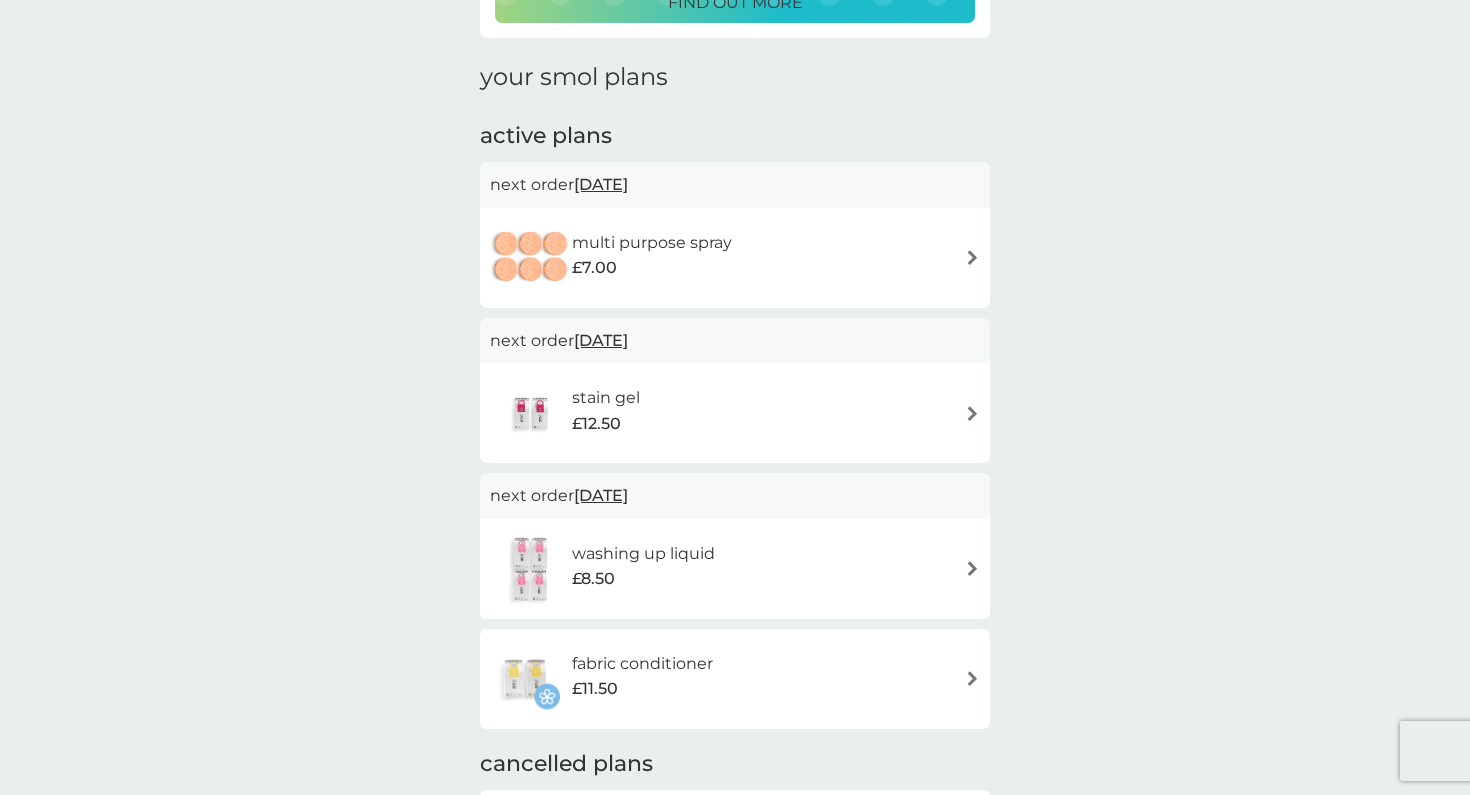 scroll, scrollTop: 443, scrollLeft: 0, axis: vertical 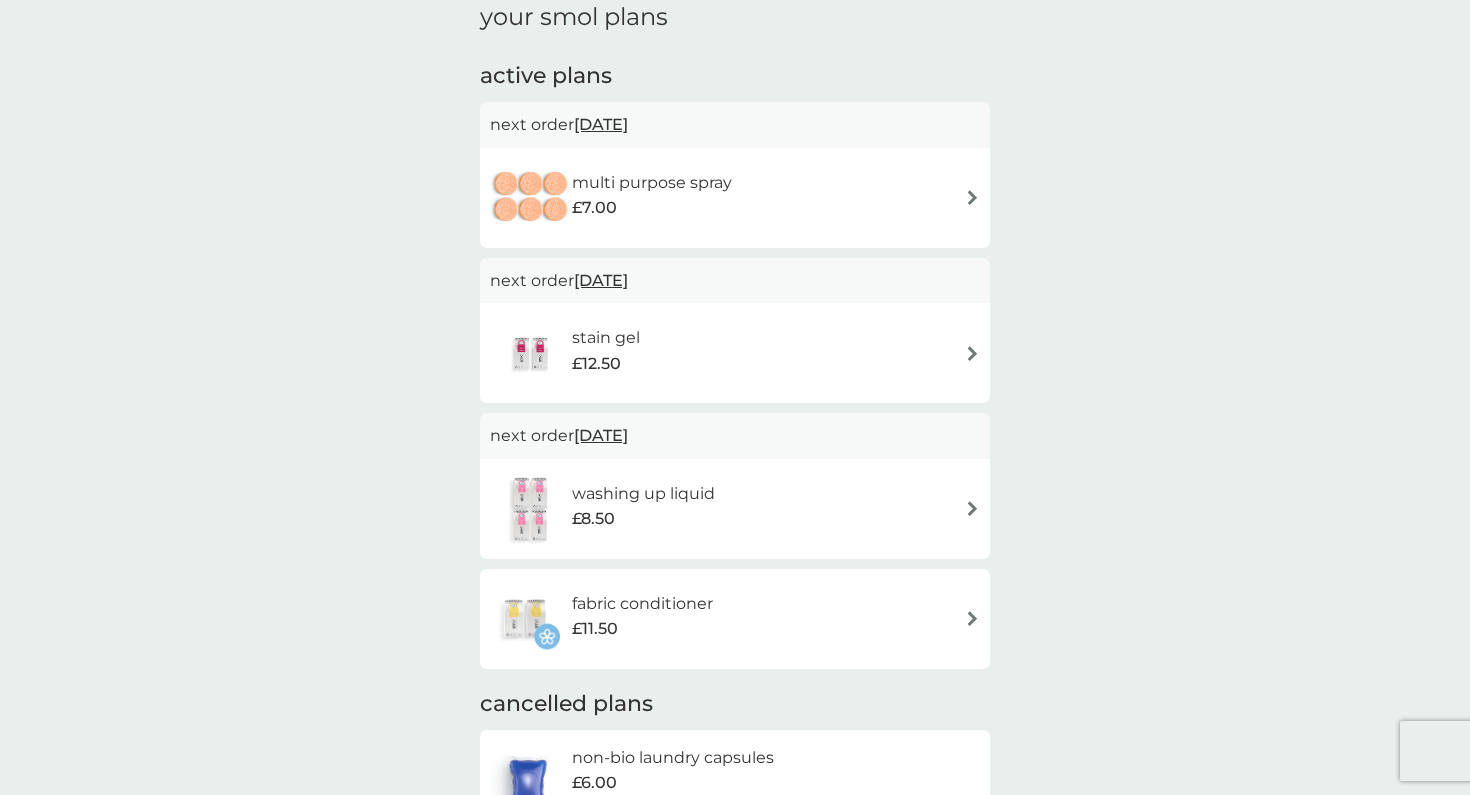 click on "multi purpose spray £7.00" at bounding box center (735, 198) 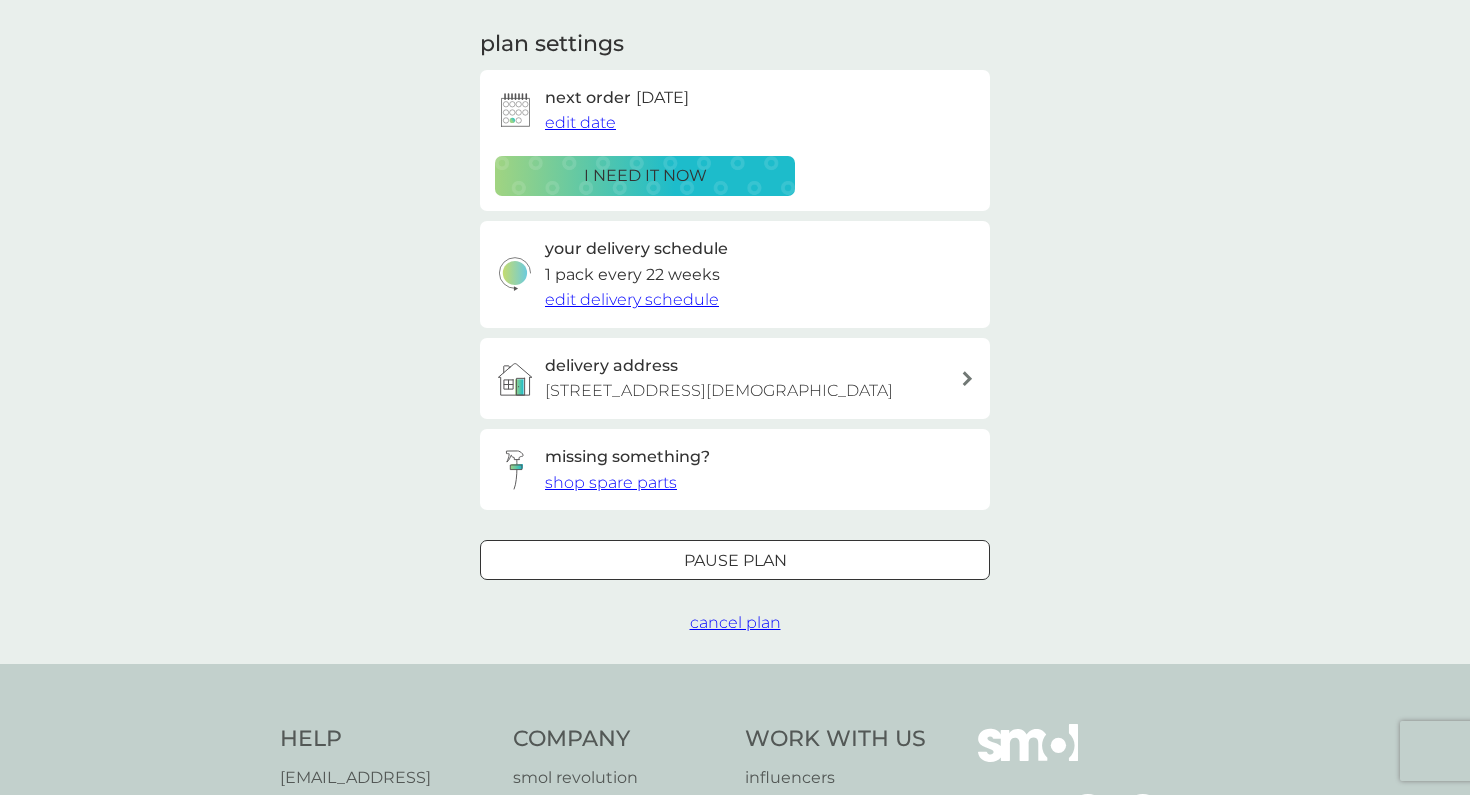 scroll, scrollTop: 534, scrollLeft: 0, axis: vertical 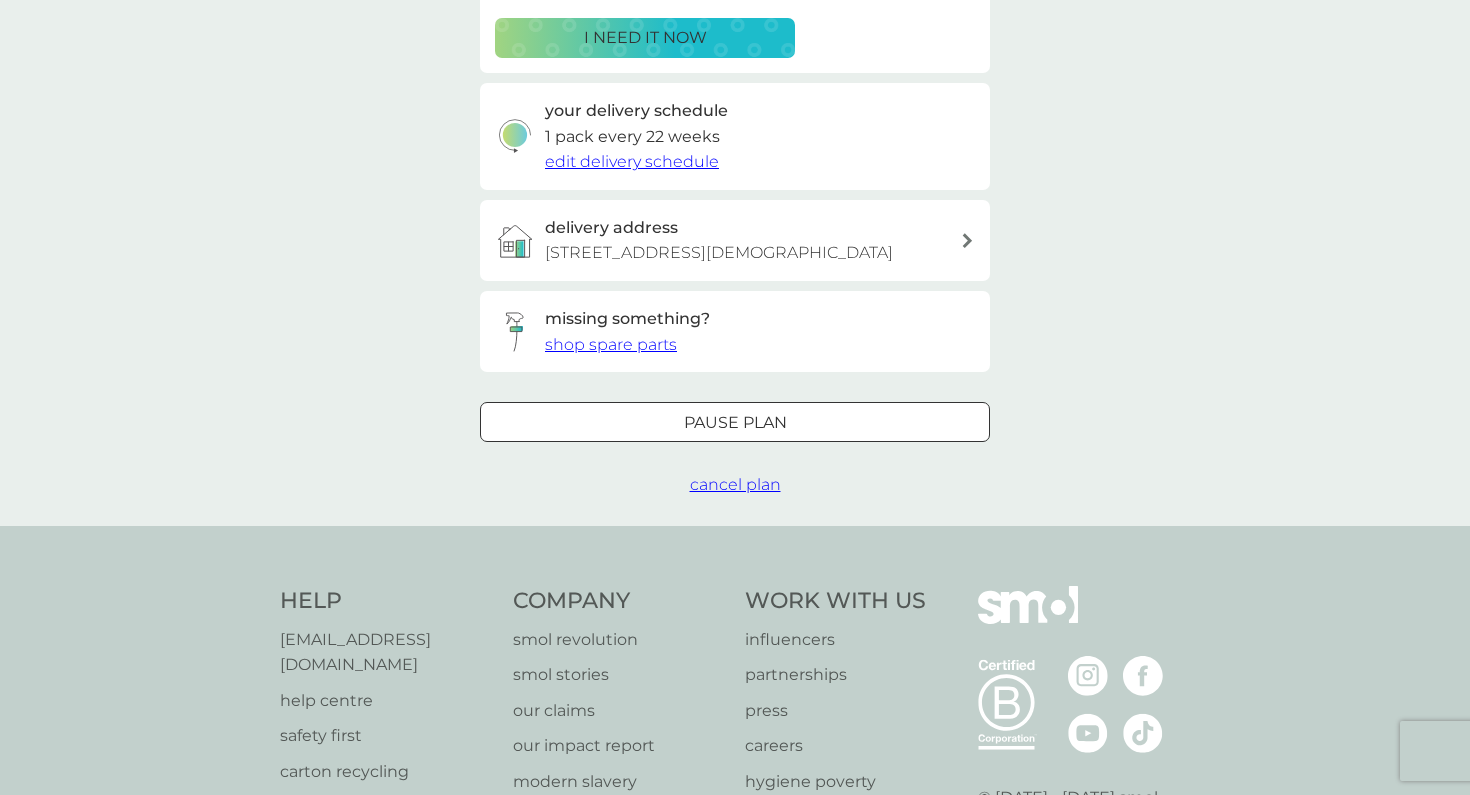 click on "cancel plan" at bounding box center [735, 484] 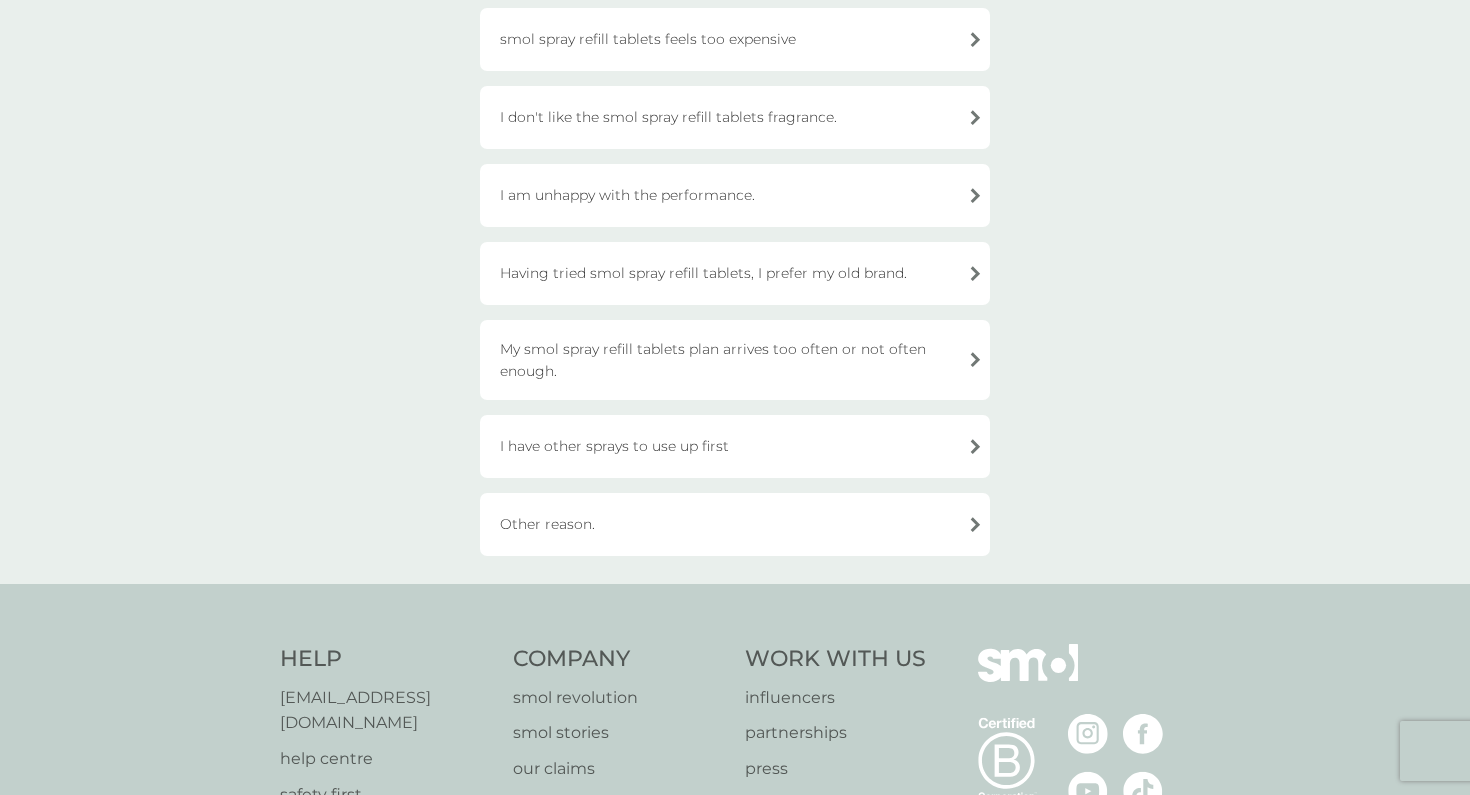 scroll, scrollTop: 376, scrollLeft: 0, axis: vertical 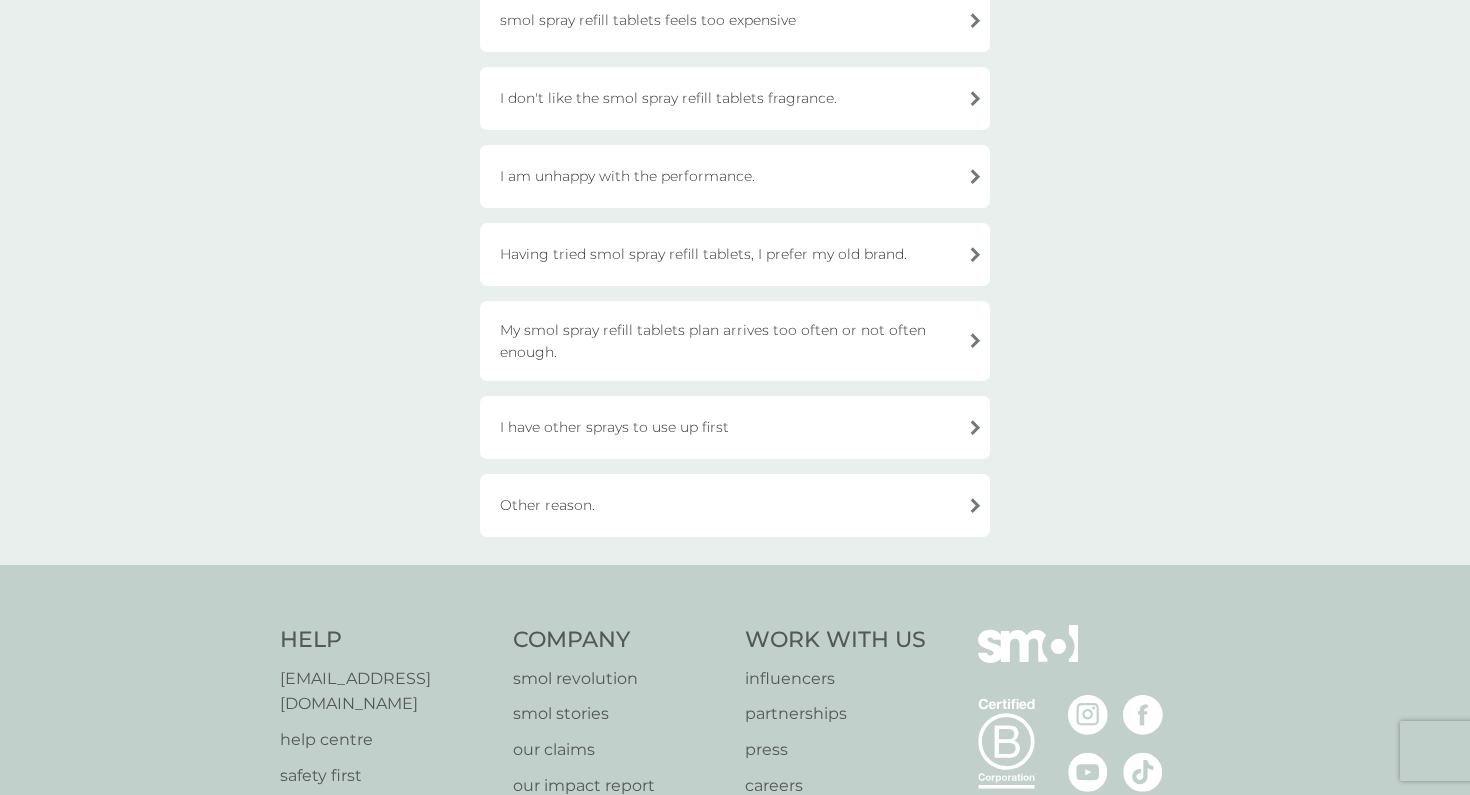 click on "Other reason." at bounding box center (735, 505) 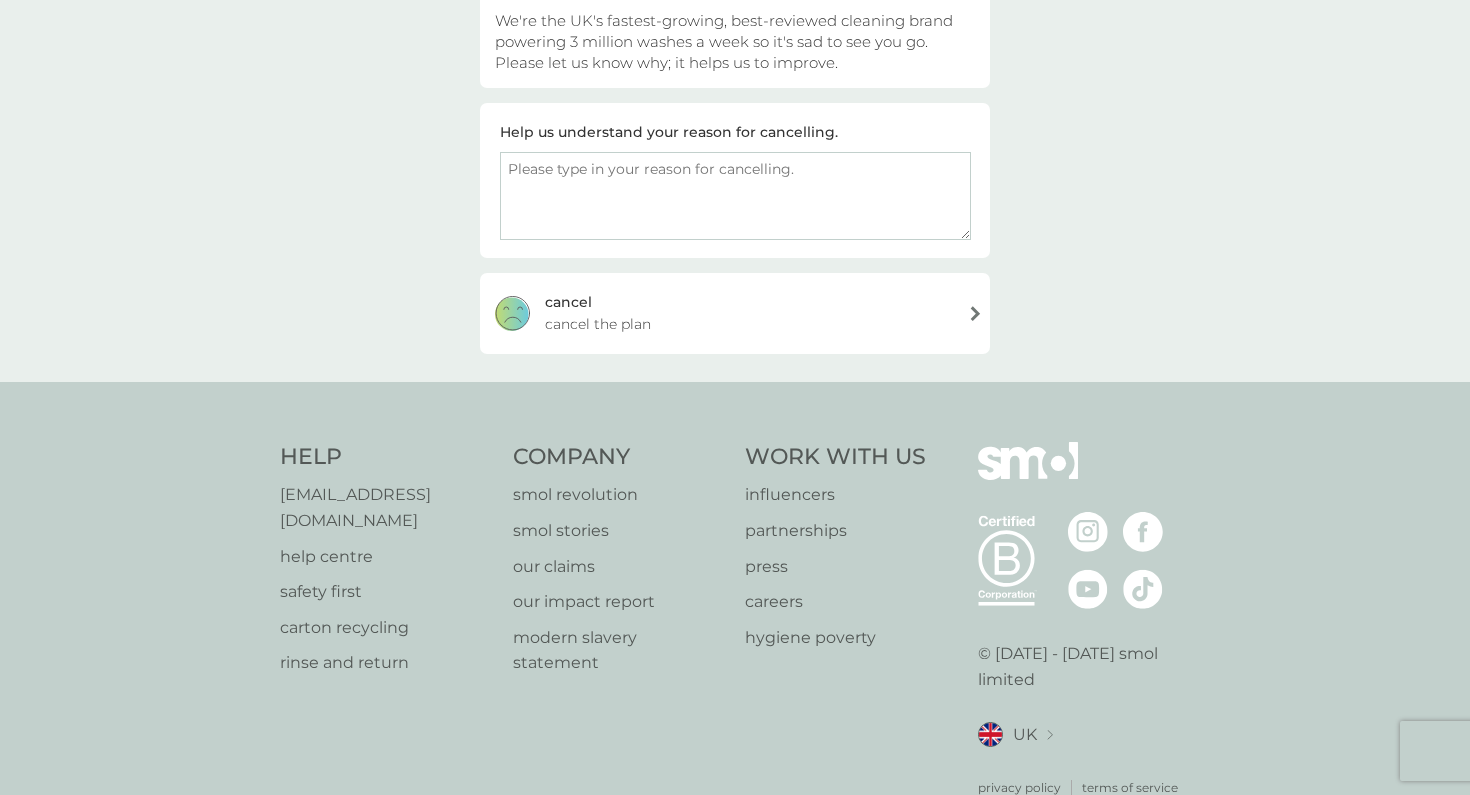 click on "[PERSON_NAME] the plan" at bounding box center [735, 313] 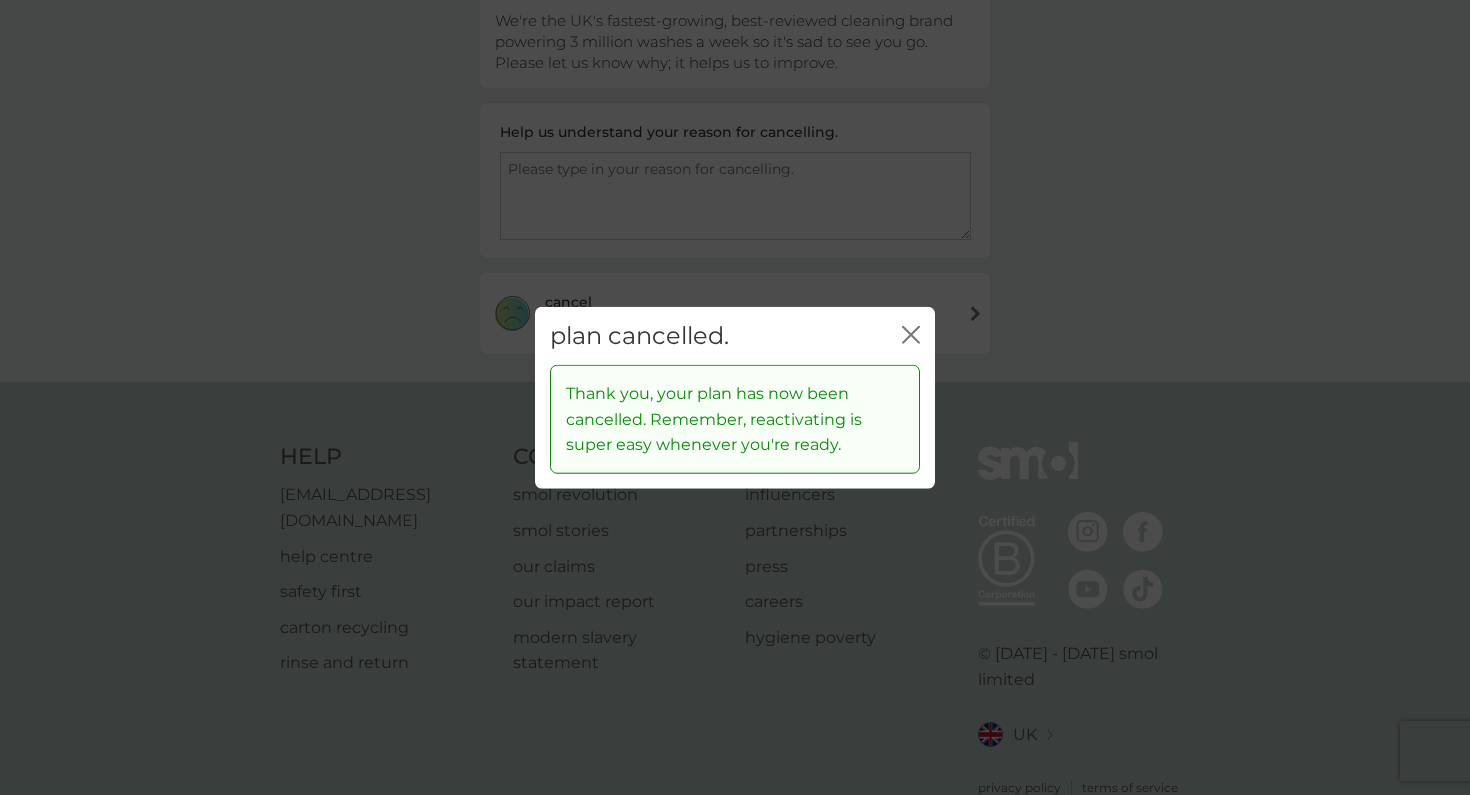 click on "plan cancelled. close" at bounding box center (735, 335) 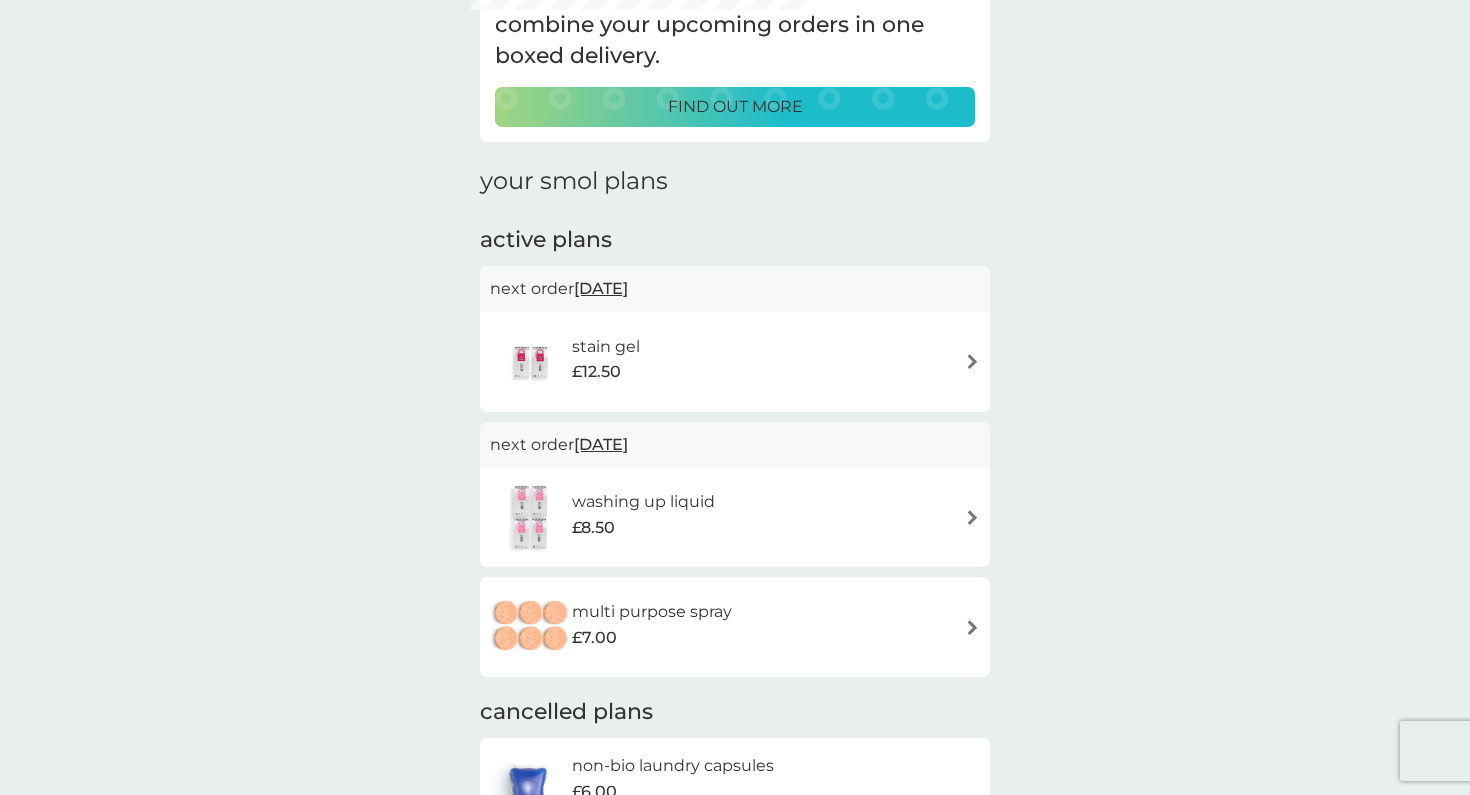 scroll, scrollTop: 506, scrollLeft: 0, axis: vertical 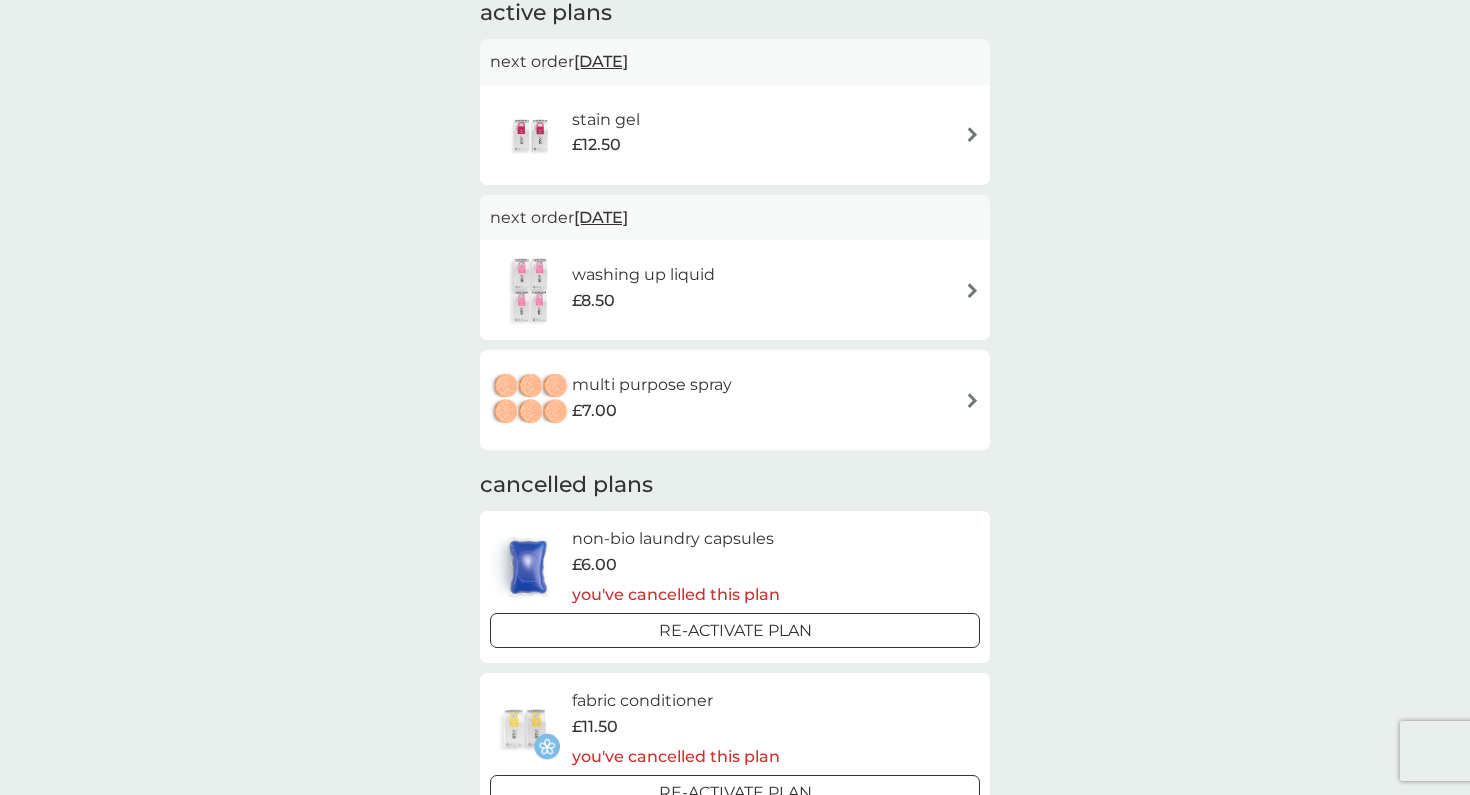 click on "stain gel £12.50" at bounding box center [735, 135] 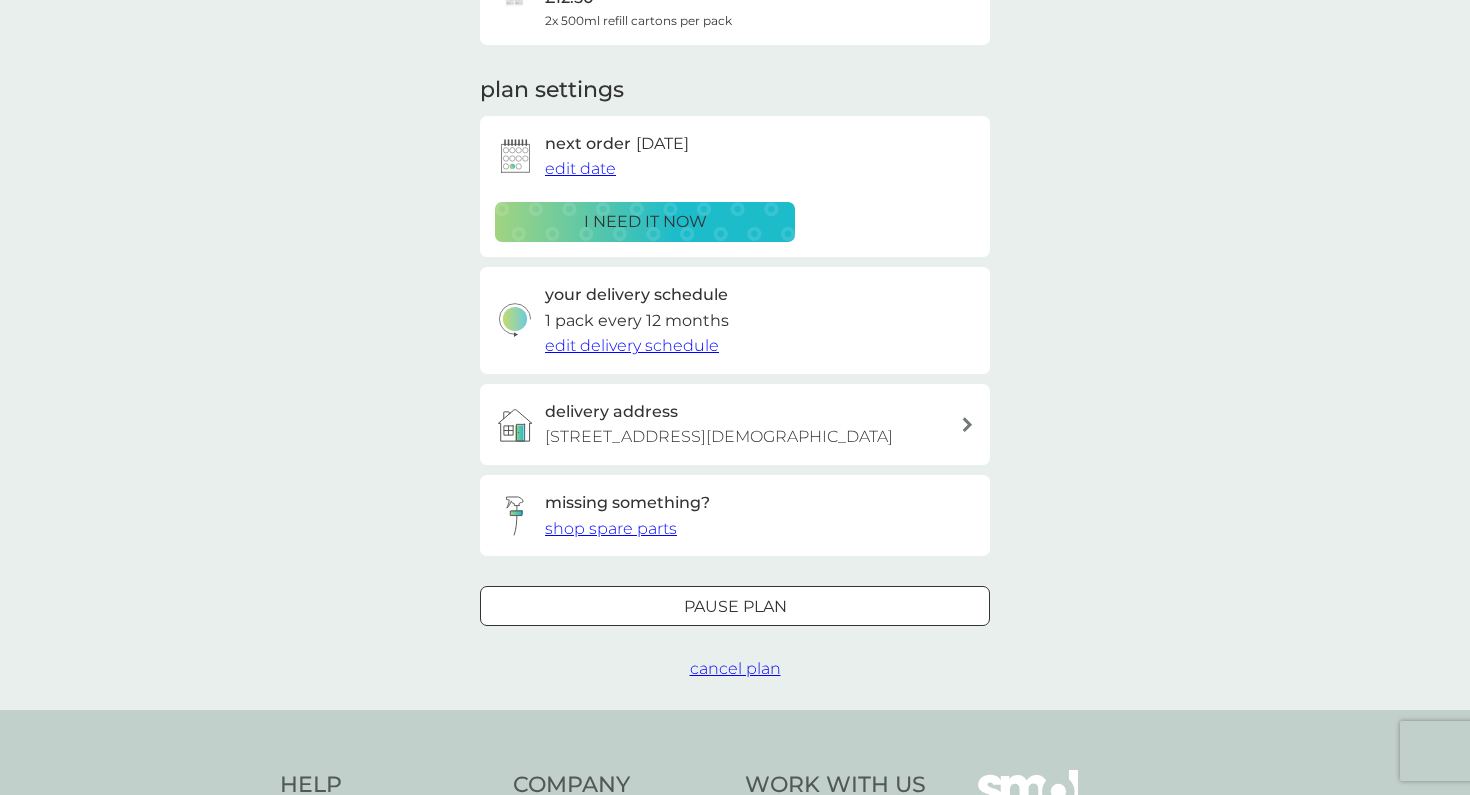 scroll, scrollTop: 381, scrollLeft: 0, axis: vertical 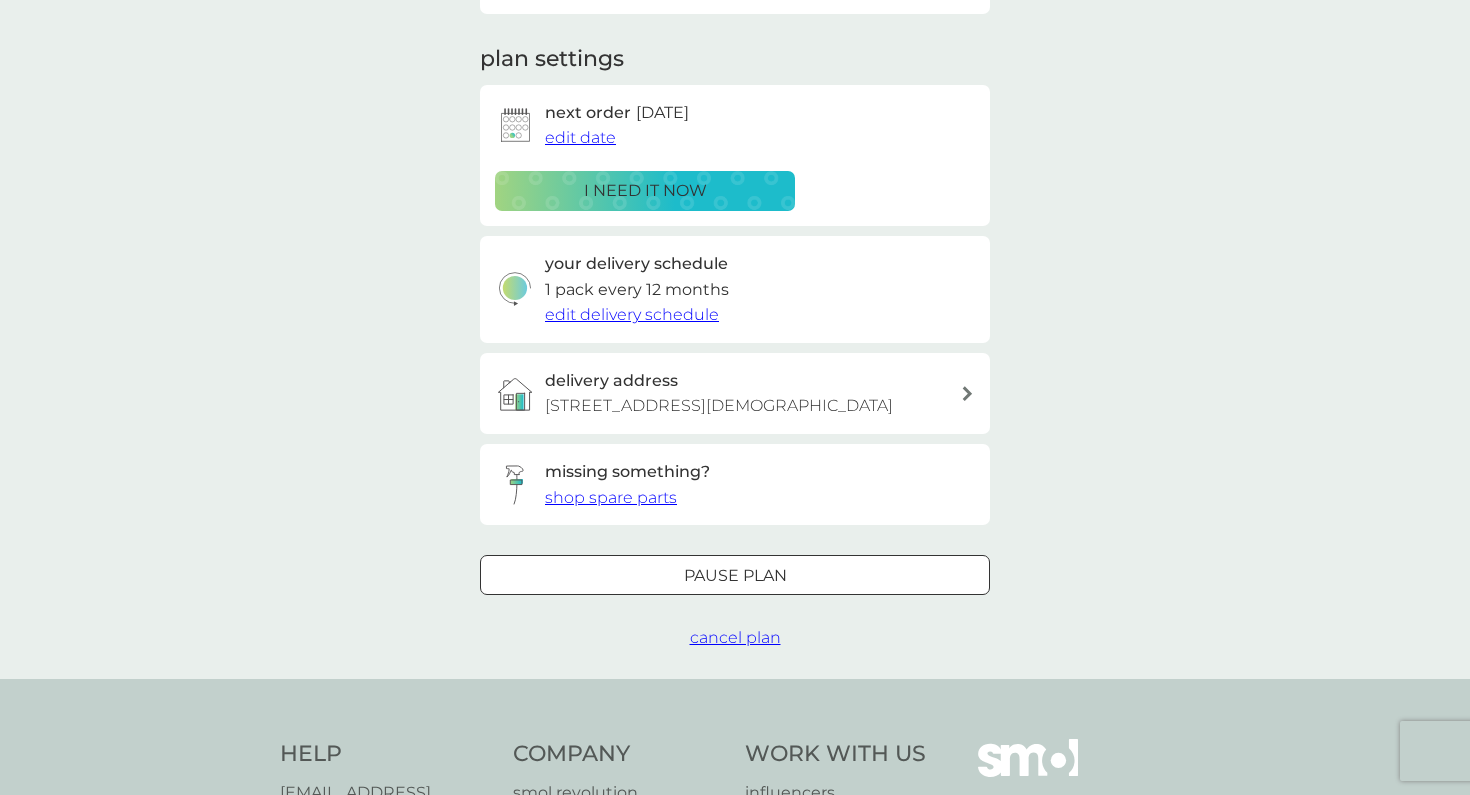 click on "cancel plan" at bounding box center (735, 637) 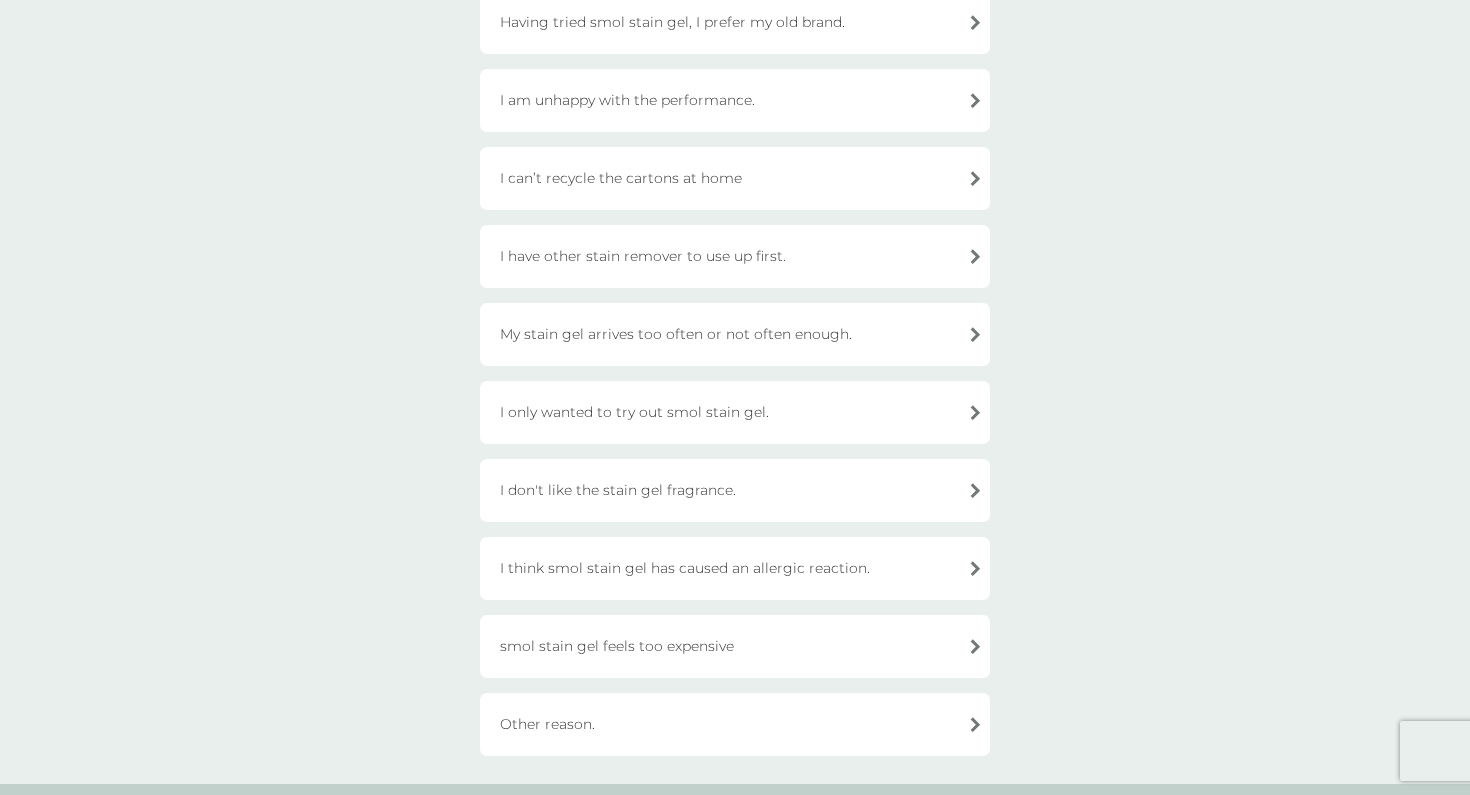 scroll, scrollTop: 504, scrollLeft: 0, axis: vertical 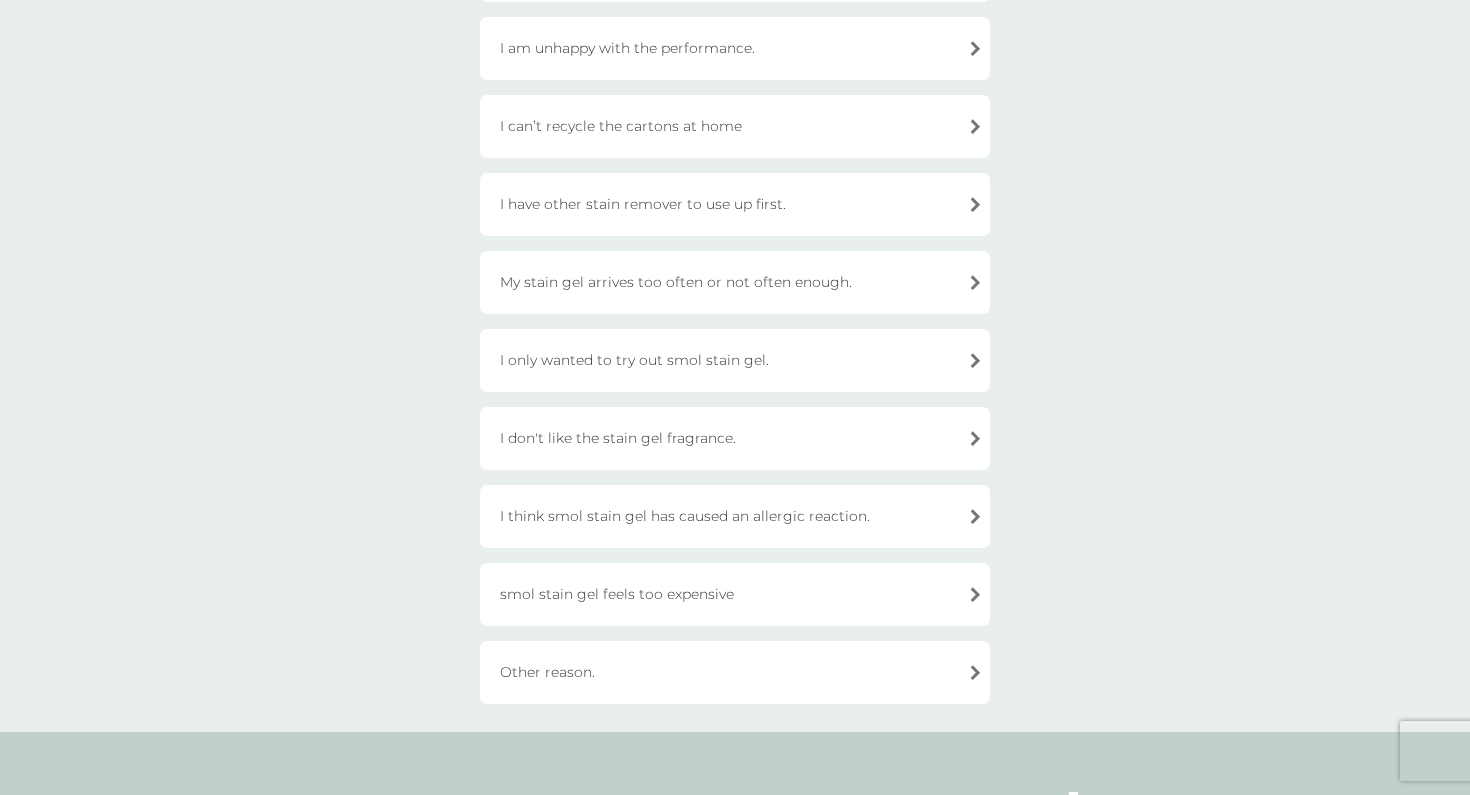 click on "Other reason." at bounding box center (735, 672) 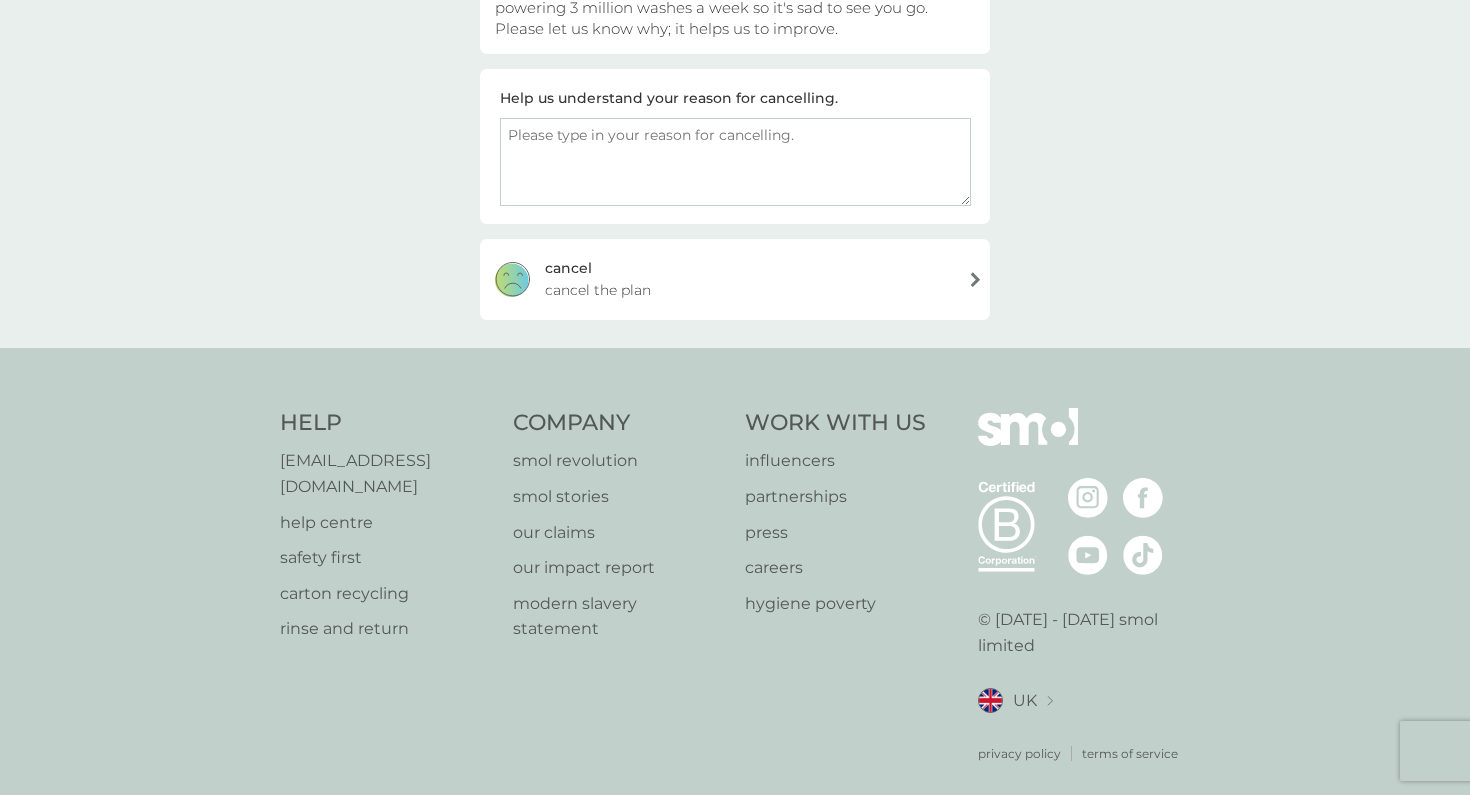 click on "[PERSON_NAME] the plan" at bounding box center (735, 279) 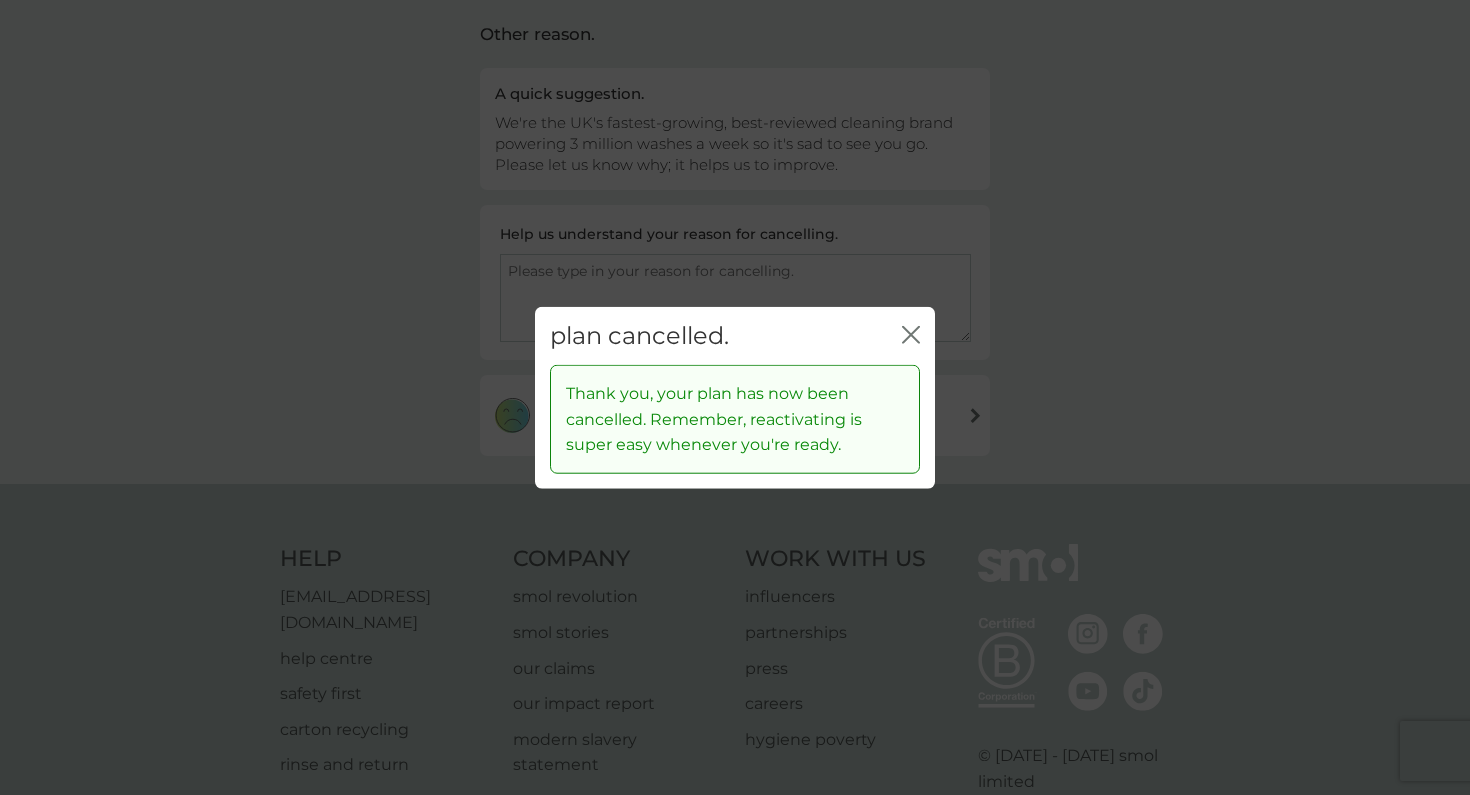 scroll, scrollTop: 44, scrollLeft: 0, axis: vertical 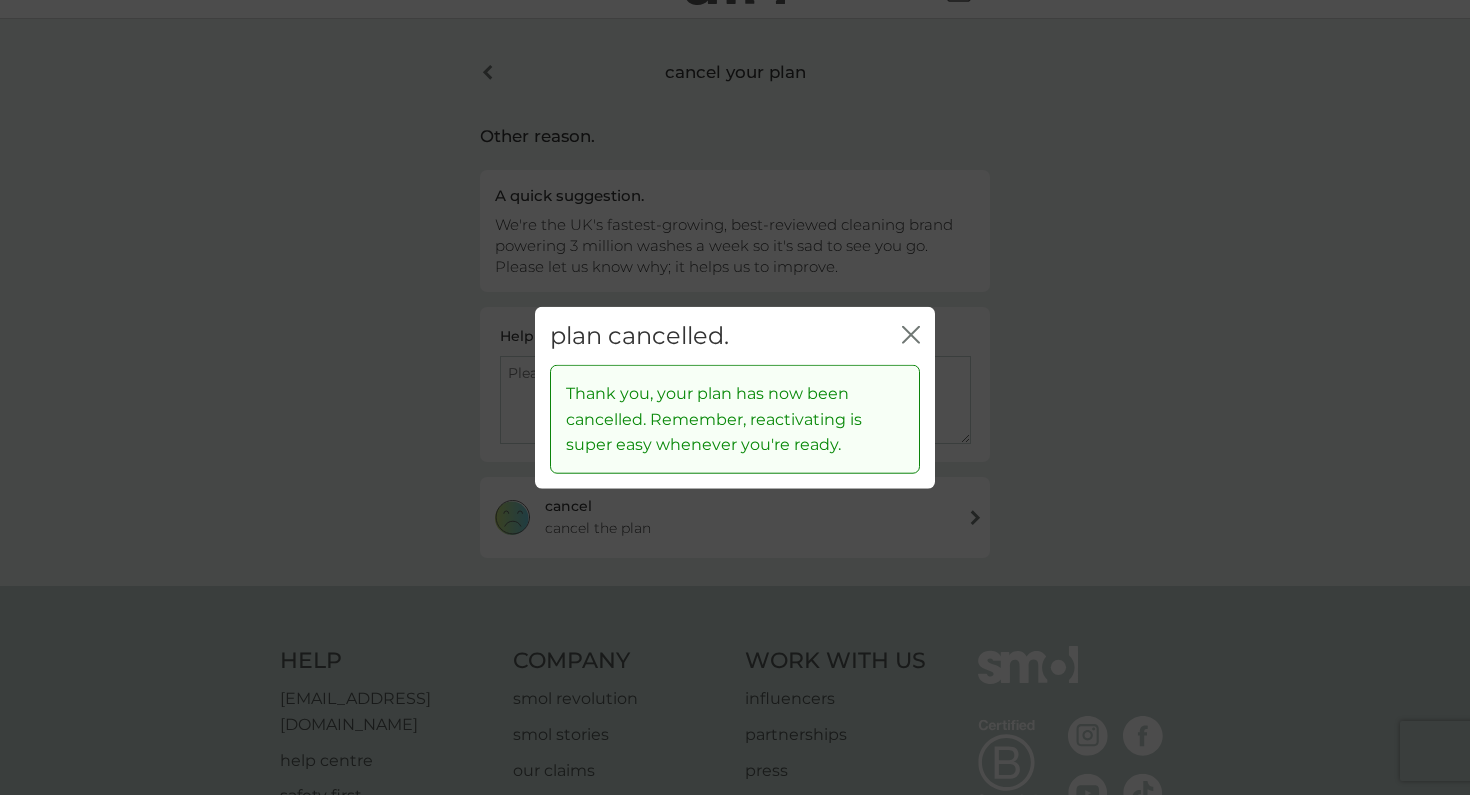 click on "plan cancelled. close" at bounding box center [735, 335] 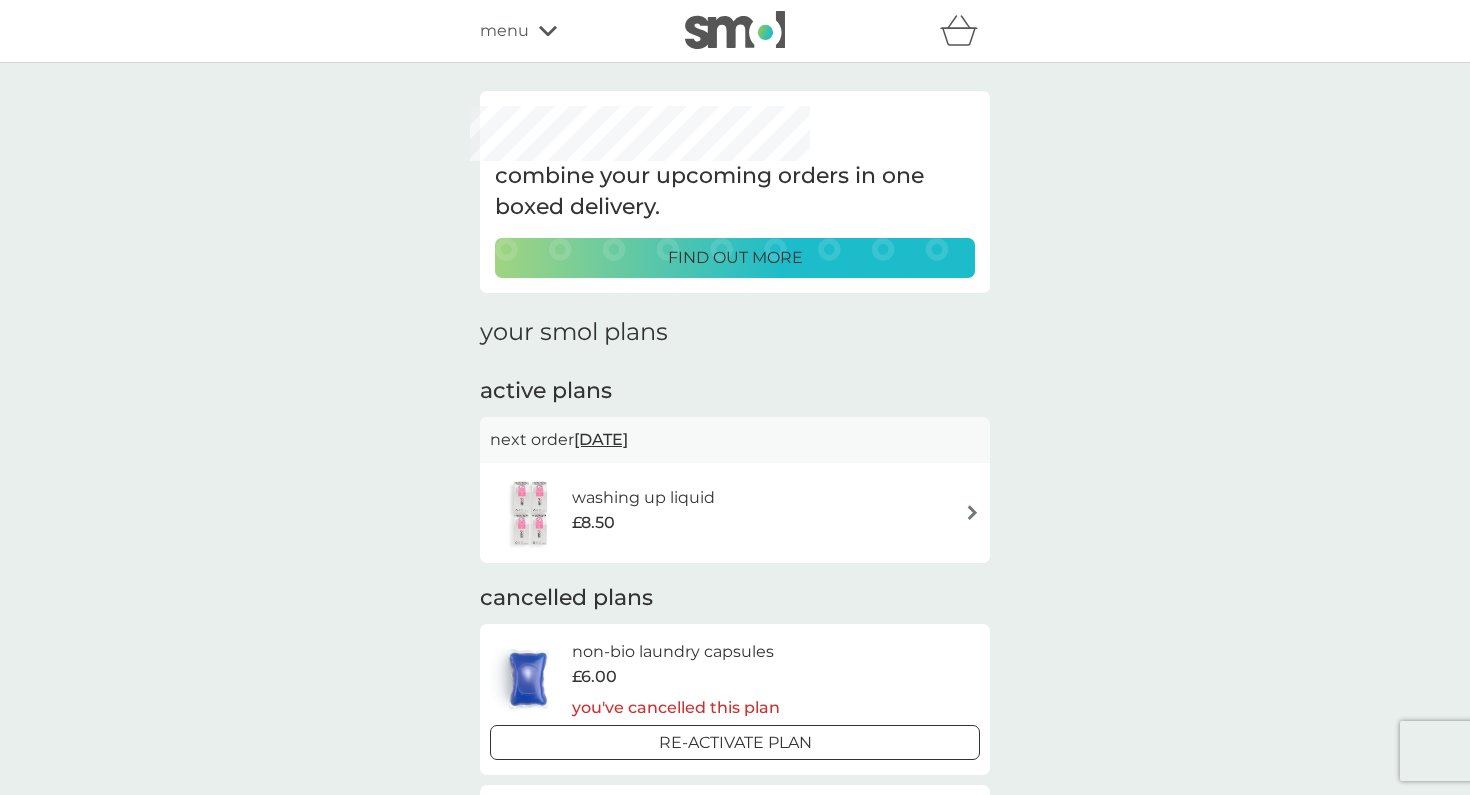 scroll, scrollTop: 0, scrollLeft: 0, axis: both 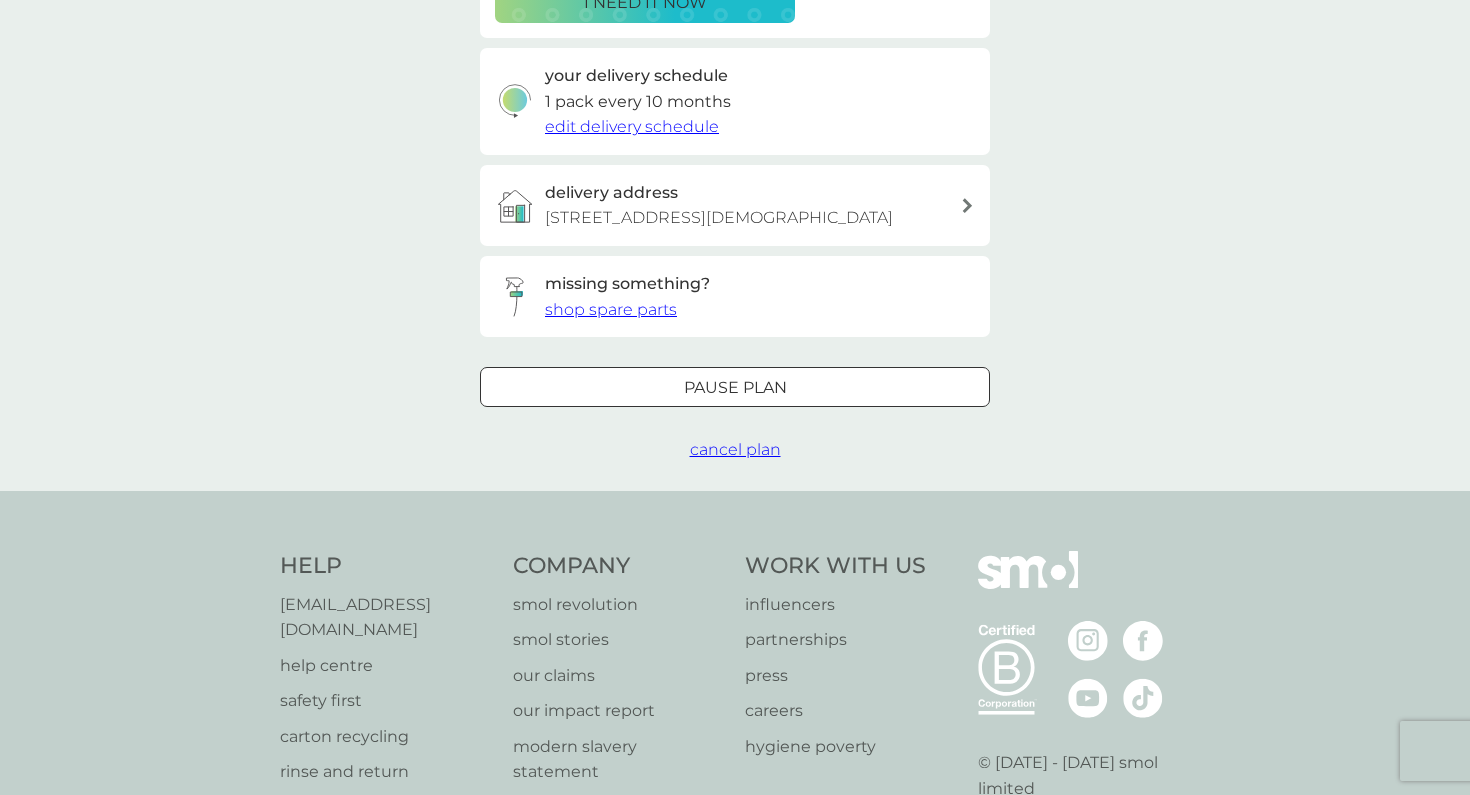 click on "cancel plan" at bounding box center [735, 449] 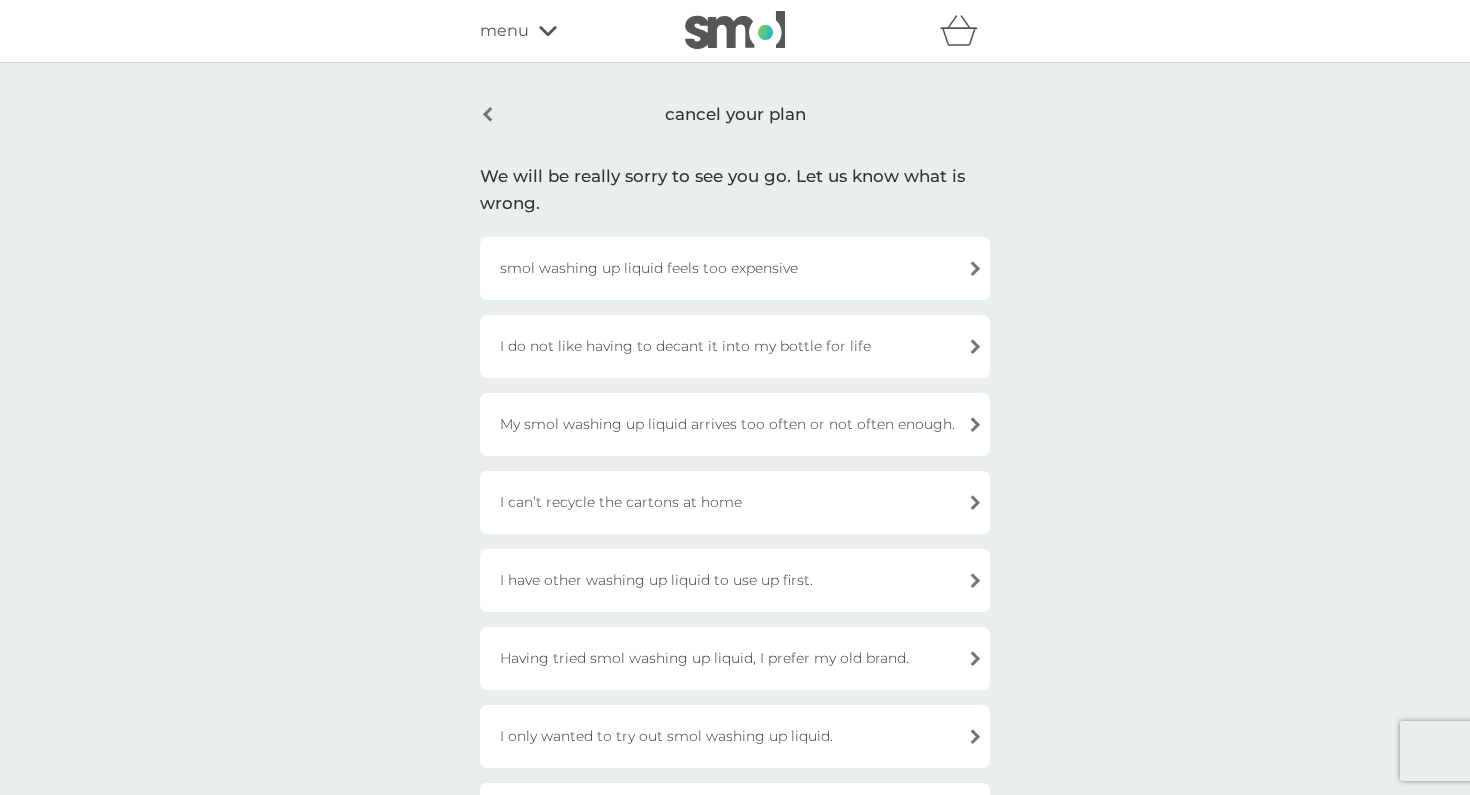 scroll, scrollTop: 562, scrollLeft: 0, axis: vertical 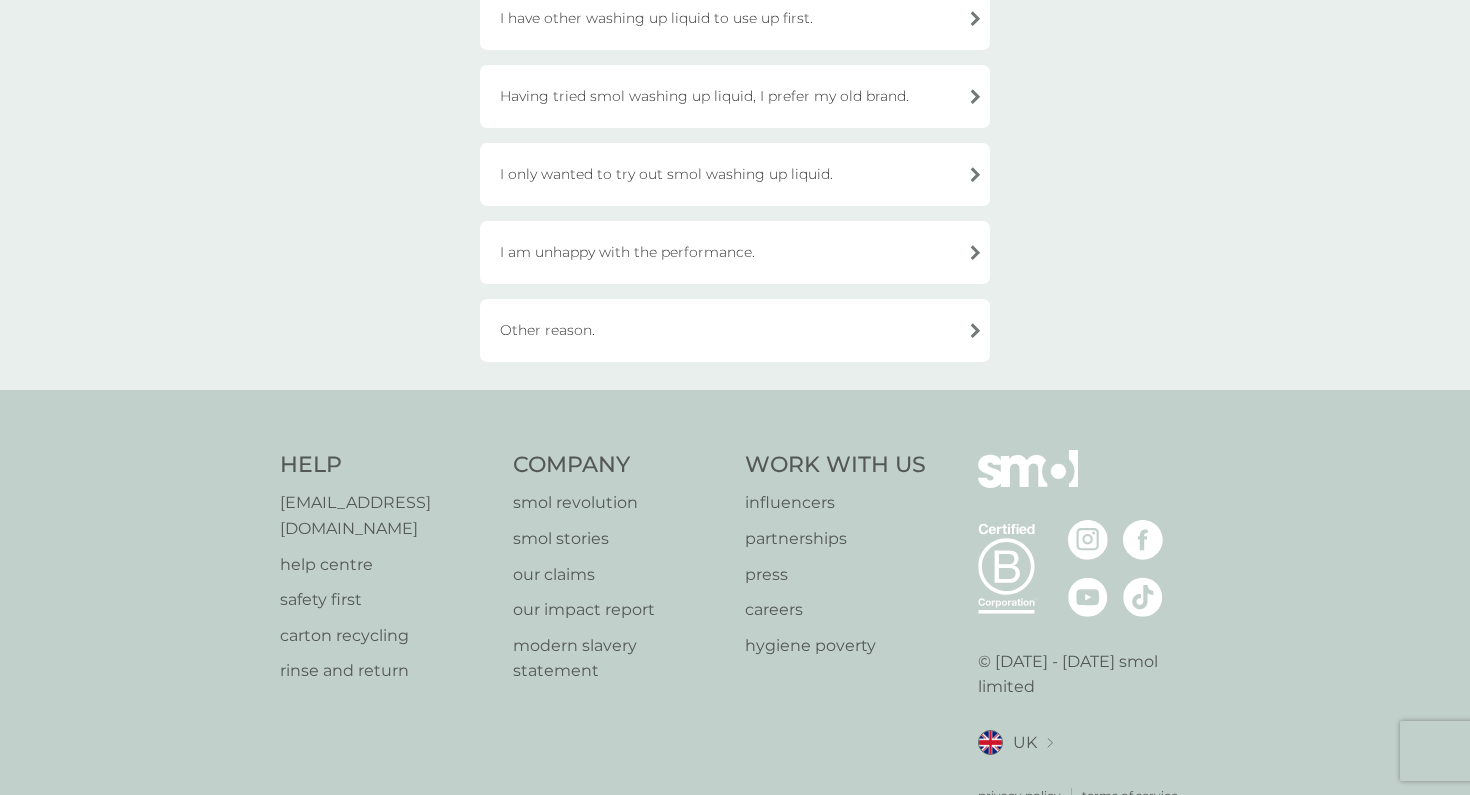 click on "Other reason." at bounding box center (735, 330) 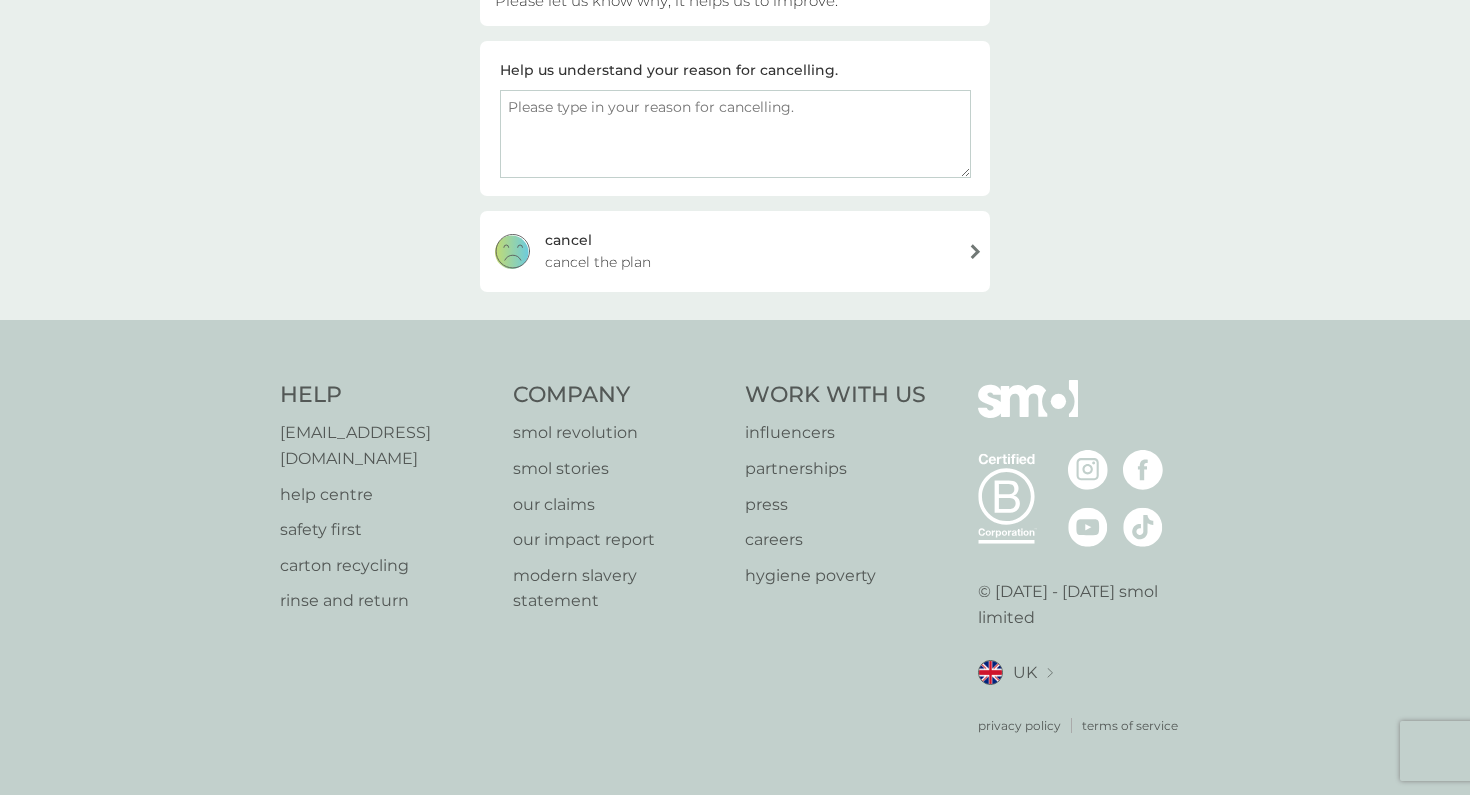 scroll, scrollTop: 282, scrollLeft: 0, axis: vertical 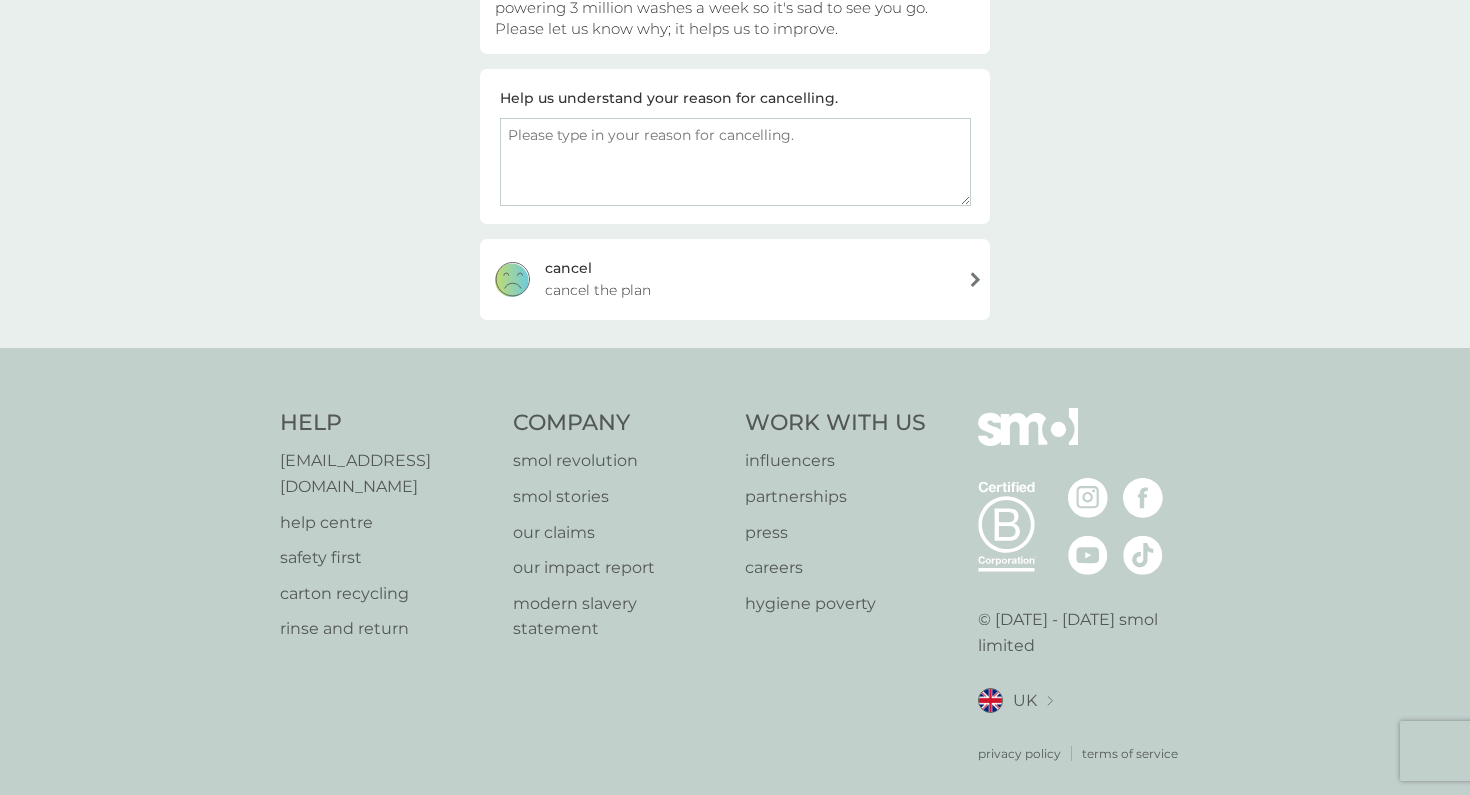 click on "[PERSON_NAME] the plan" at bounding box center (735, 279) 